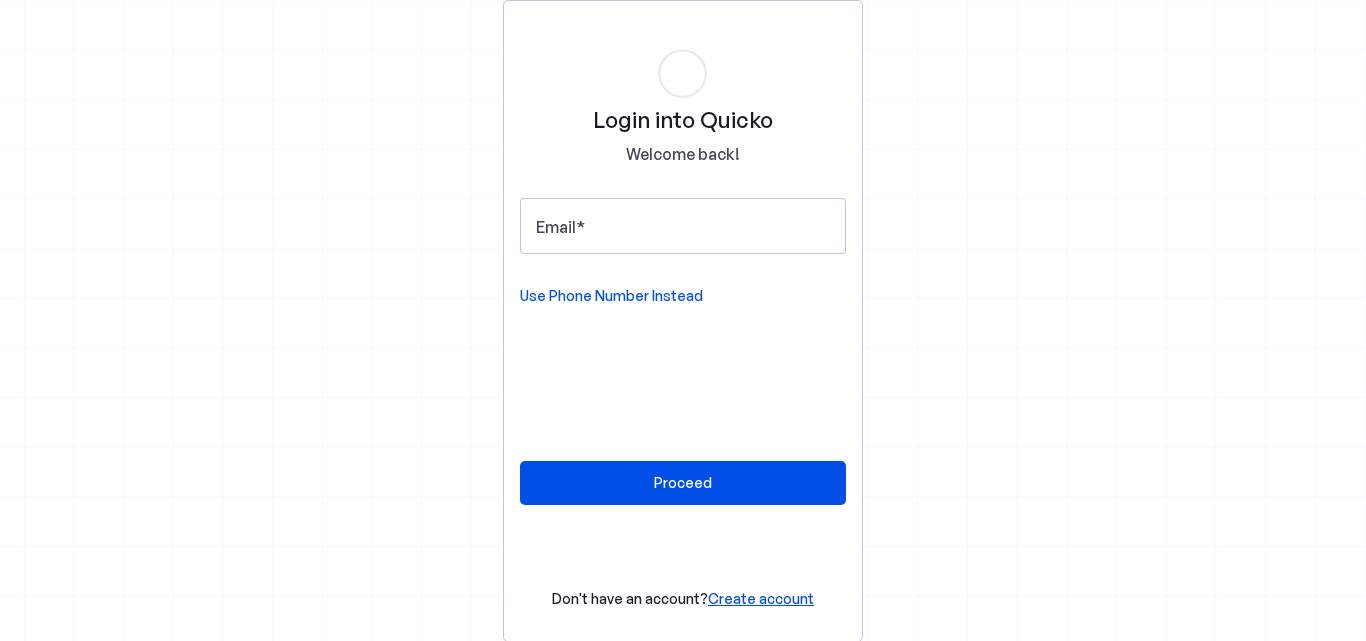 scroll, scrollTop: 0, scrollLeft: 0, axis: both 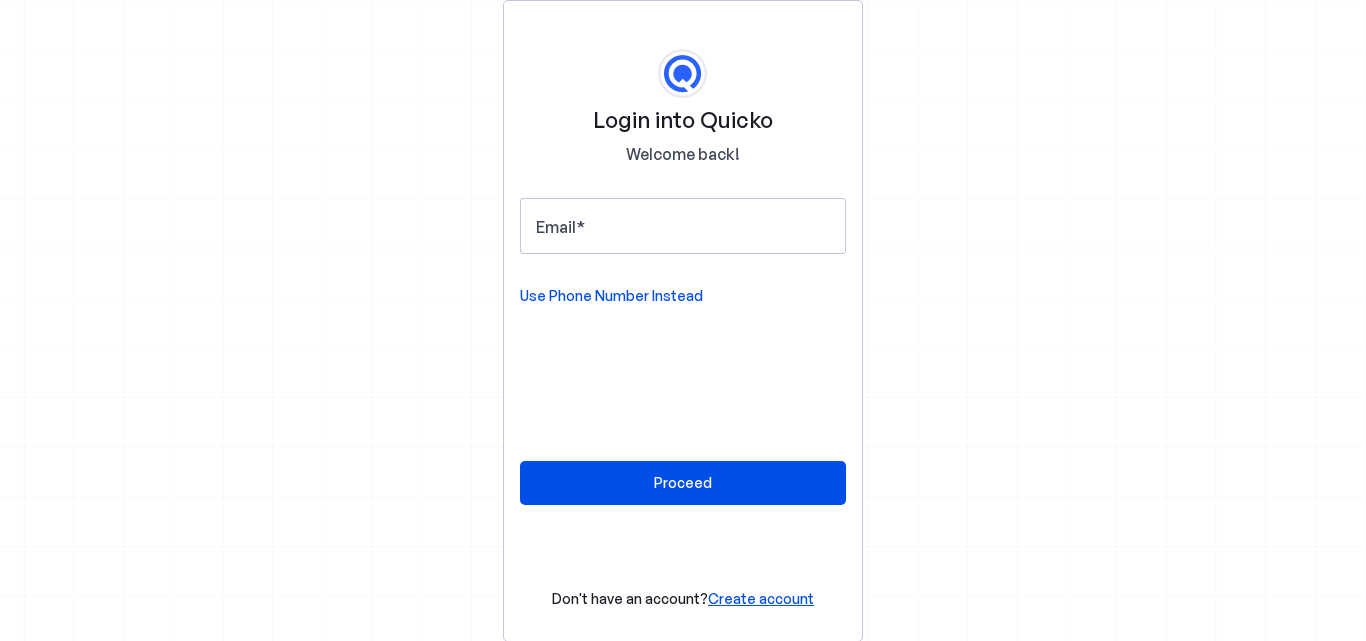 click on "Login into Quicko  Welcome back!  Email Use Phone Number Instead Proceed Don't have an account?  Create account" at bounding box center [683, 320] 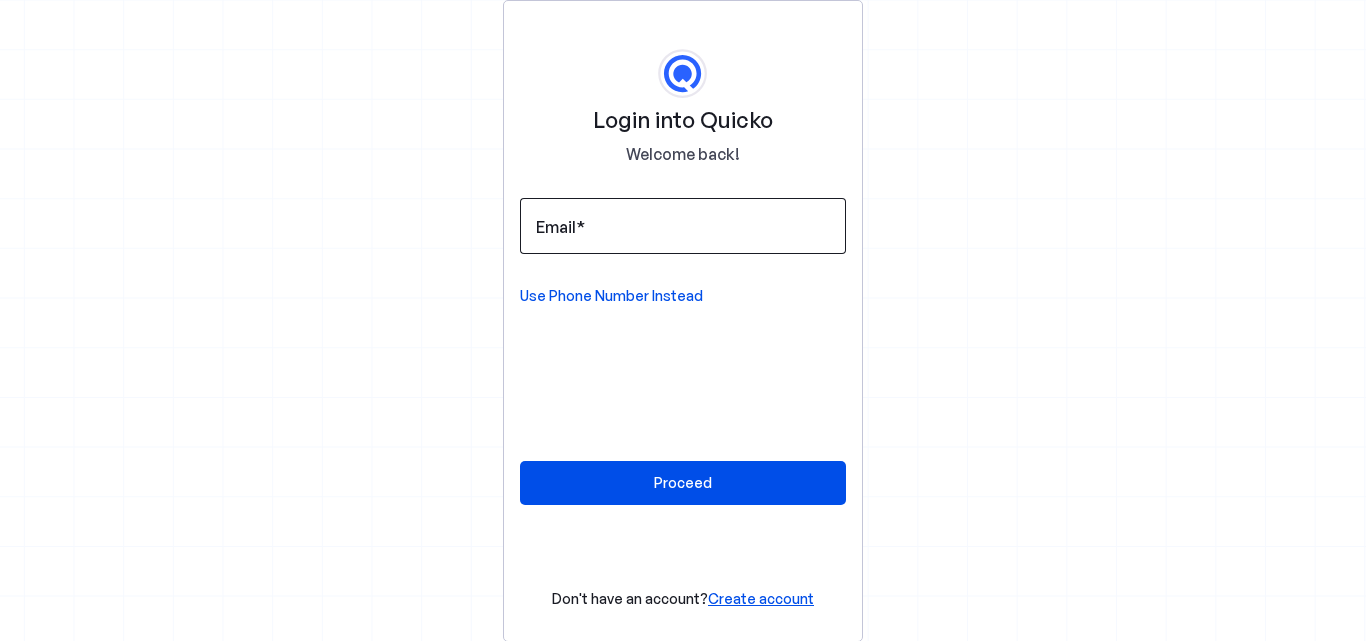 click on "Email" at bounding box center (556, 227) 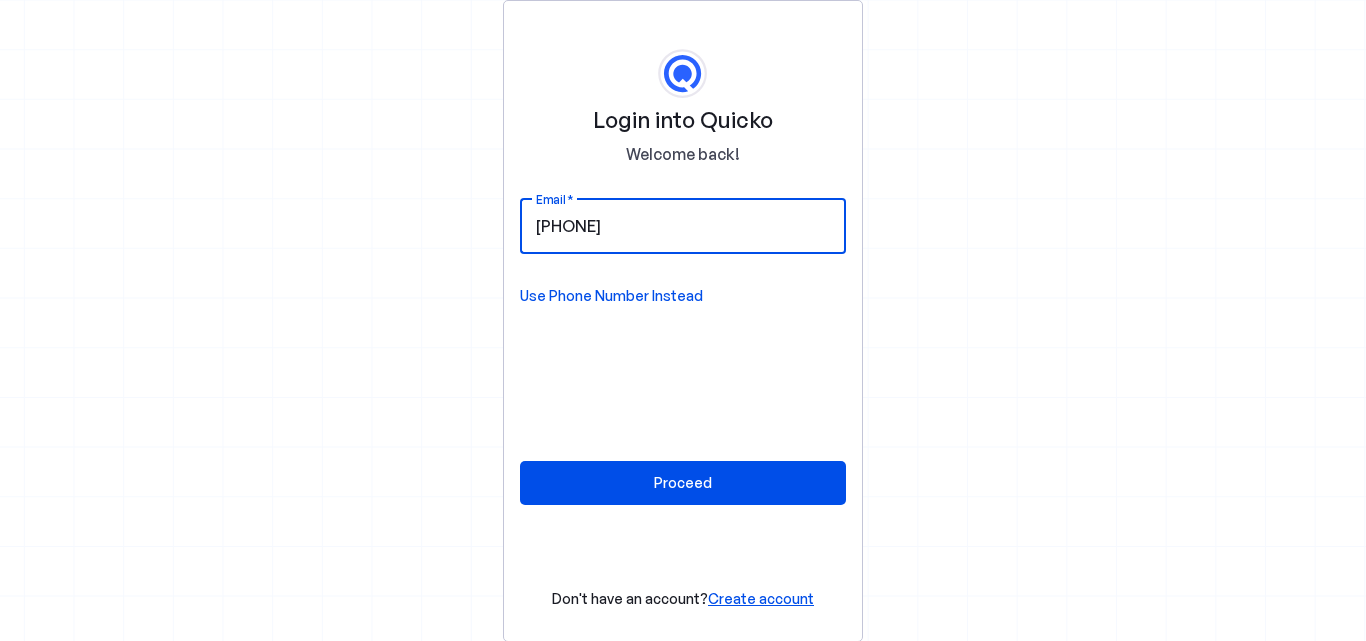 type on "9725251593" 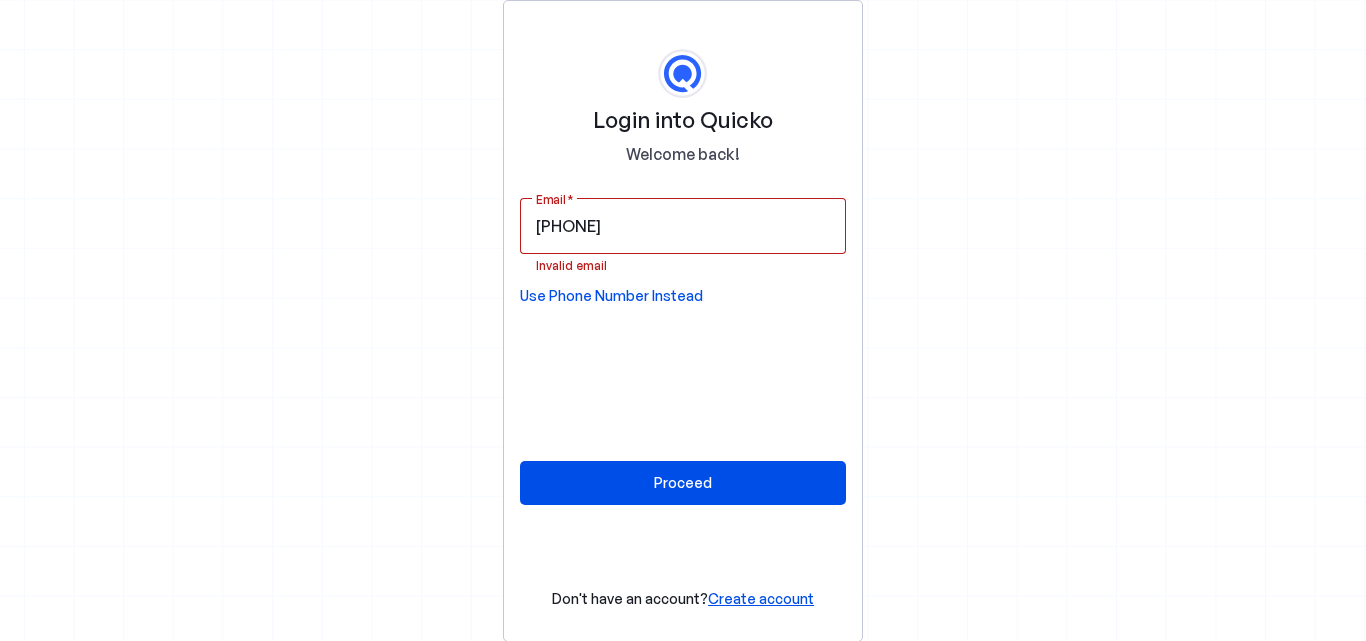 click on "Use Phone Number Instead" at bounding box center (611, 296) 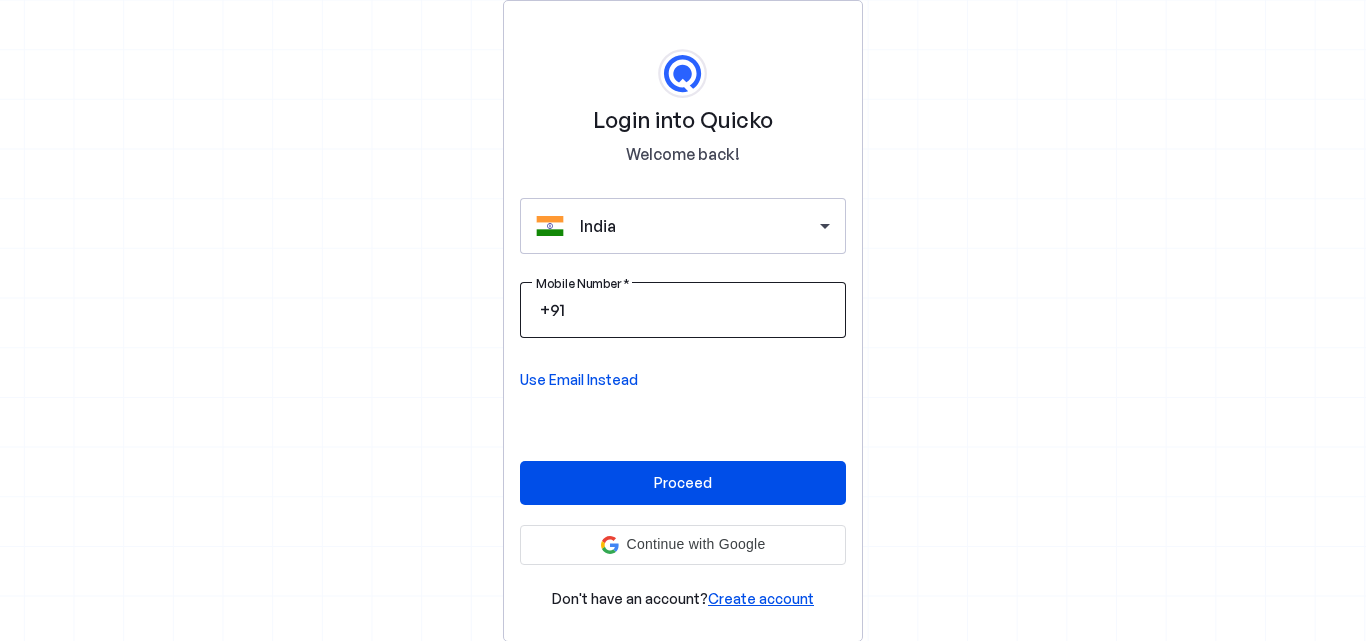 click on "Mobile Number" at bounding box center [699, 310] 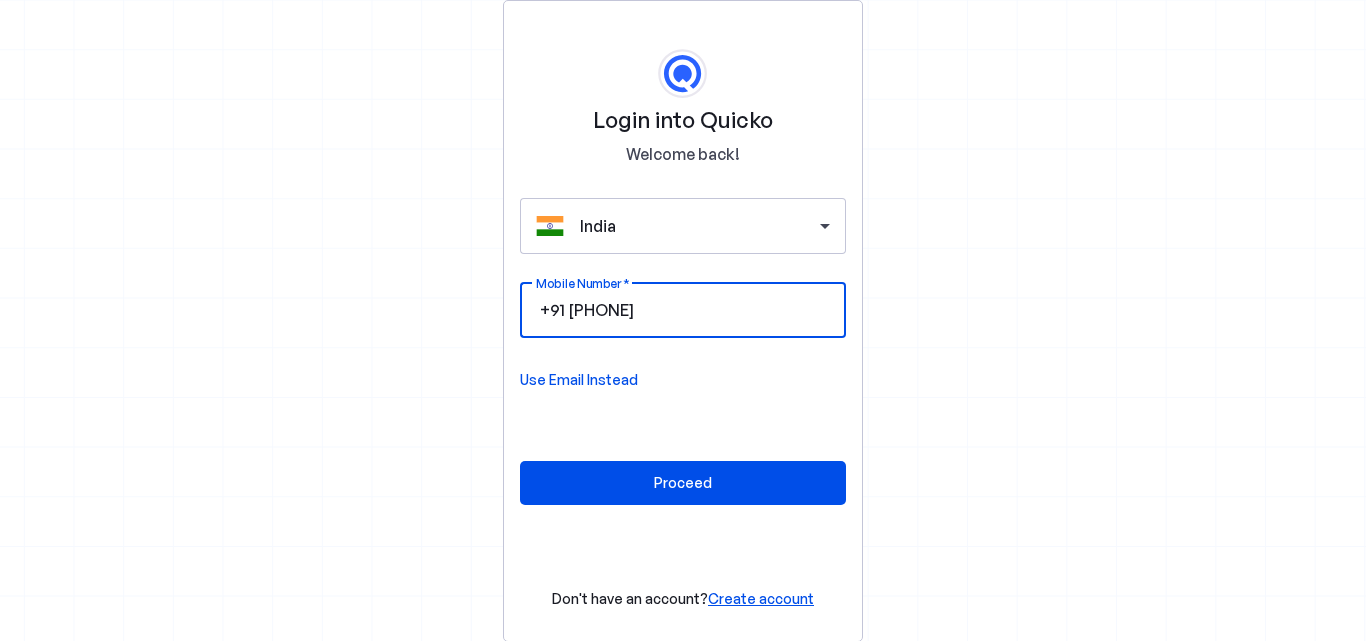 type on "9725251593" 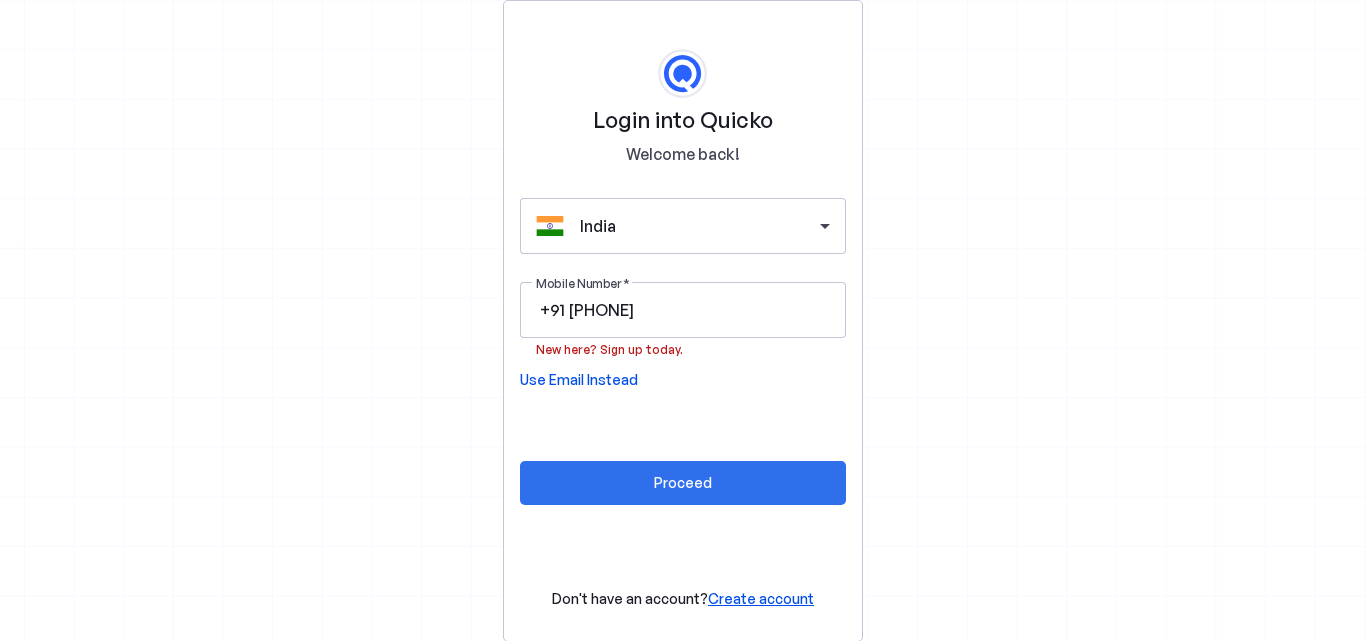 click on "Proceed" at bounding box center [683, 482] 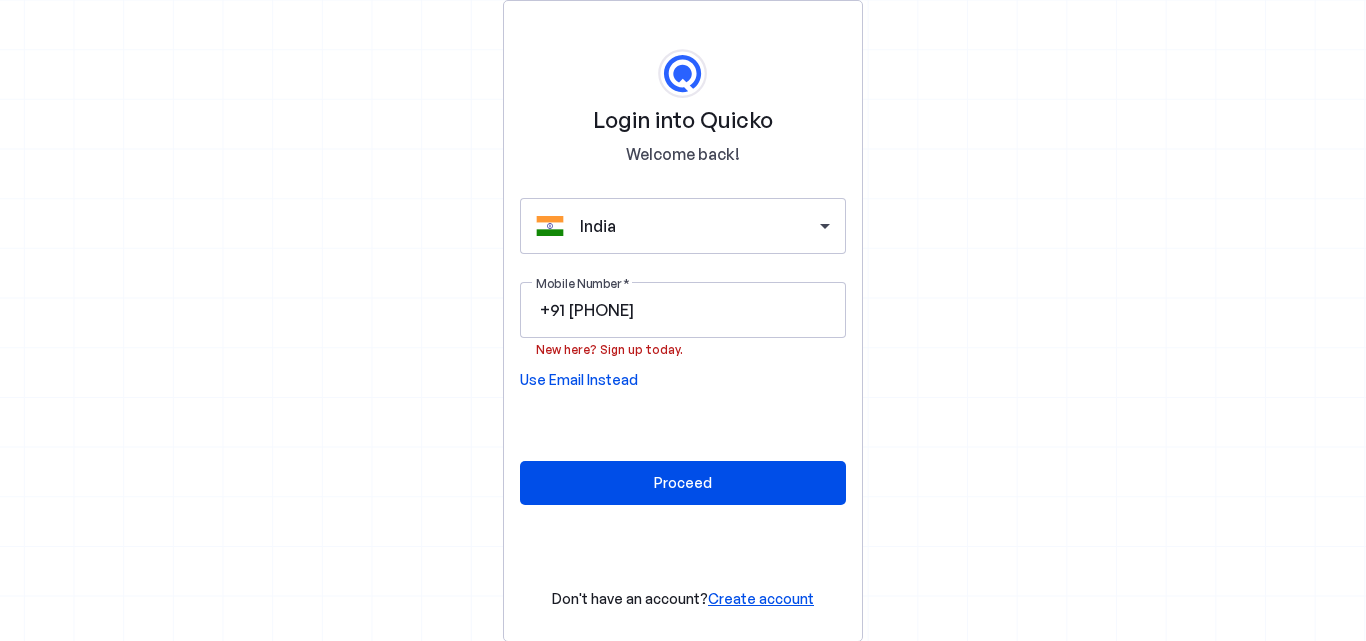click on "Use Email Instead" at bounding box center [579, 380] 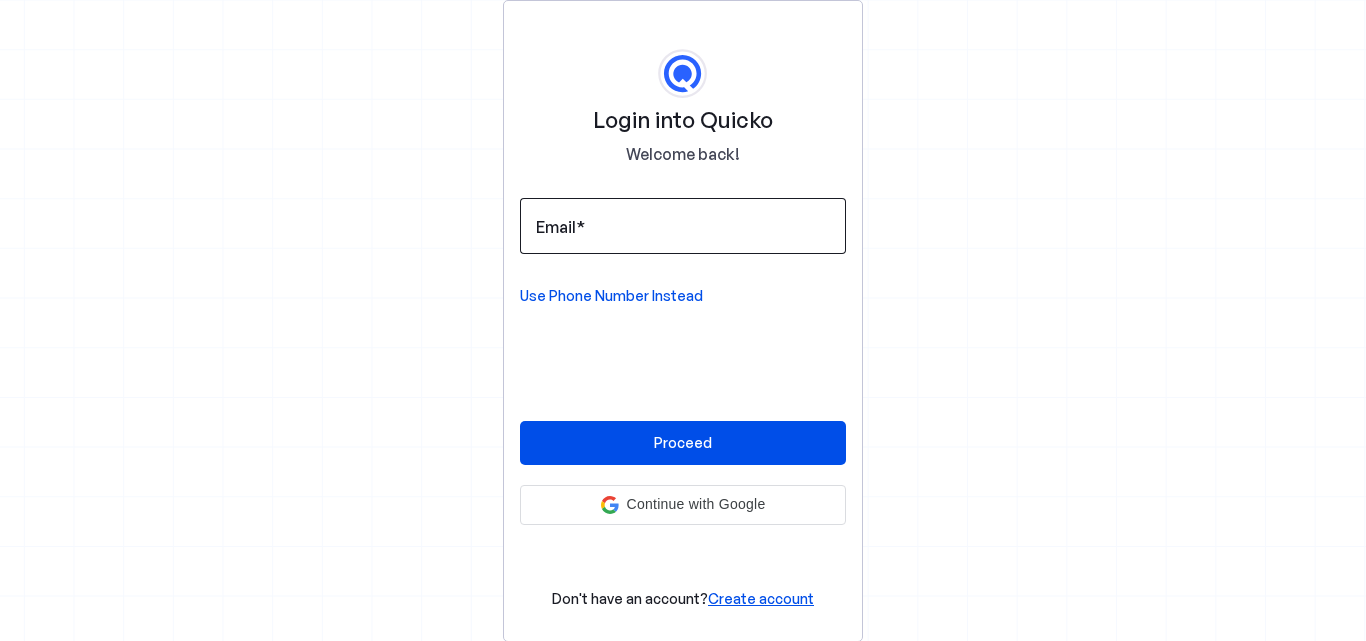 click on "Email" at bounding box center (560, 227) 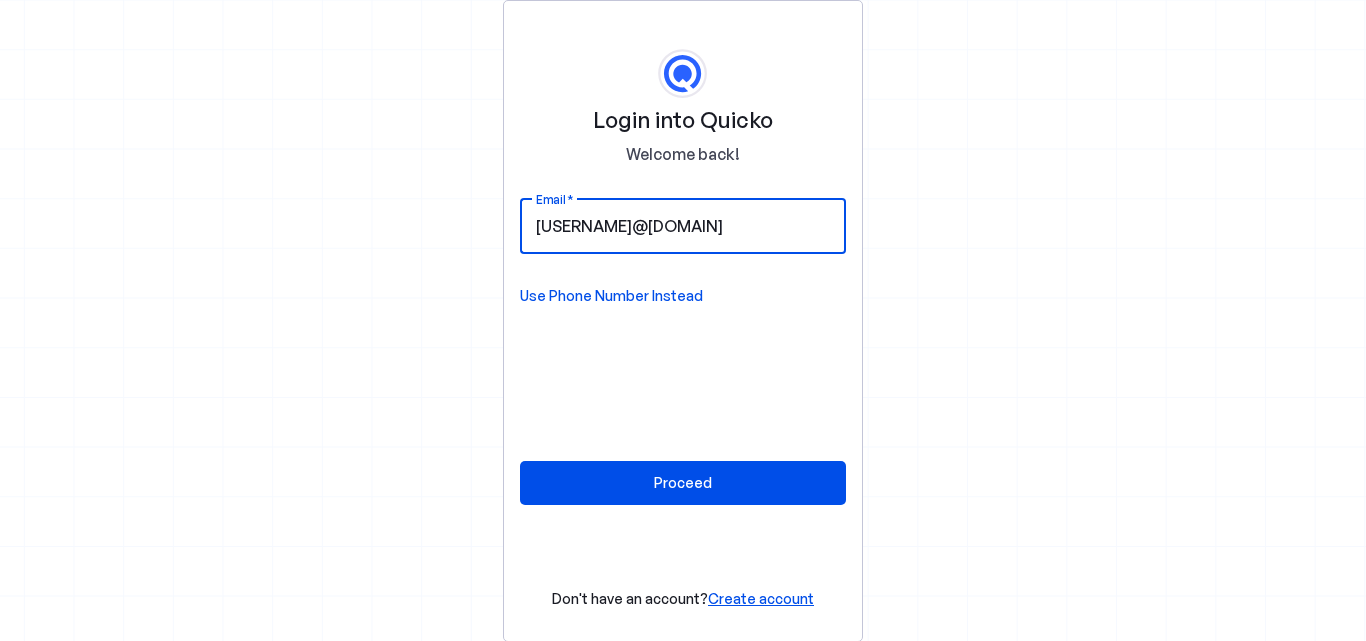 type on "nilanjan.sharma19@gmail.com" 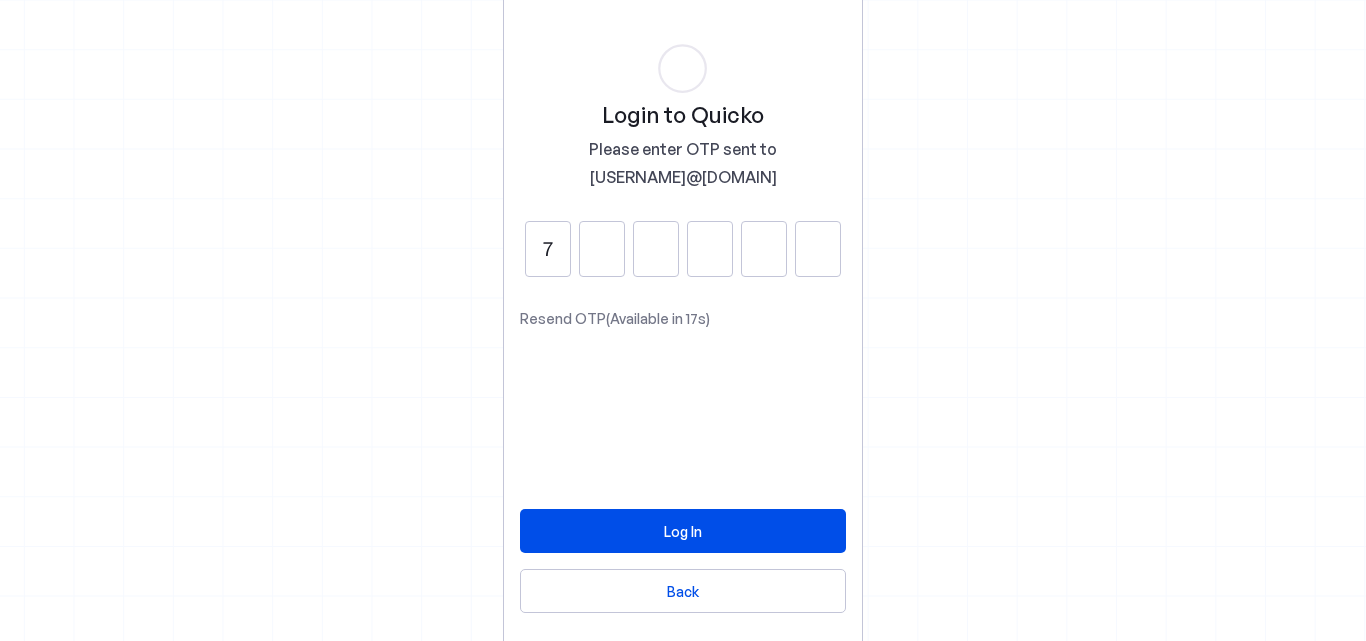 type on "7" 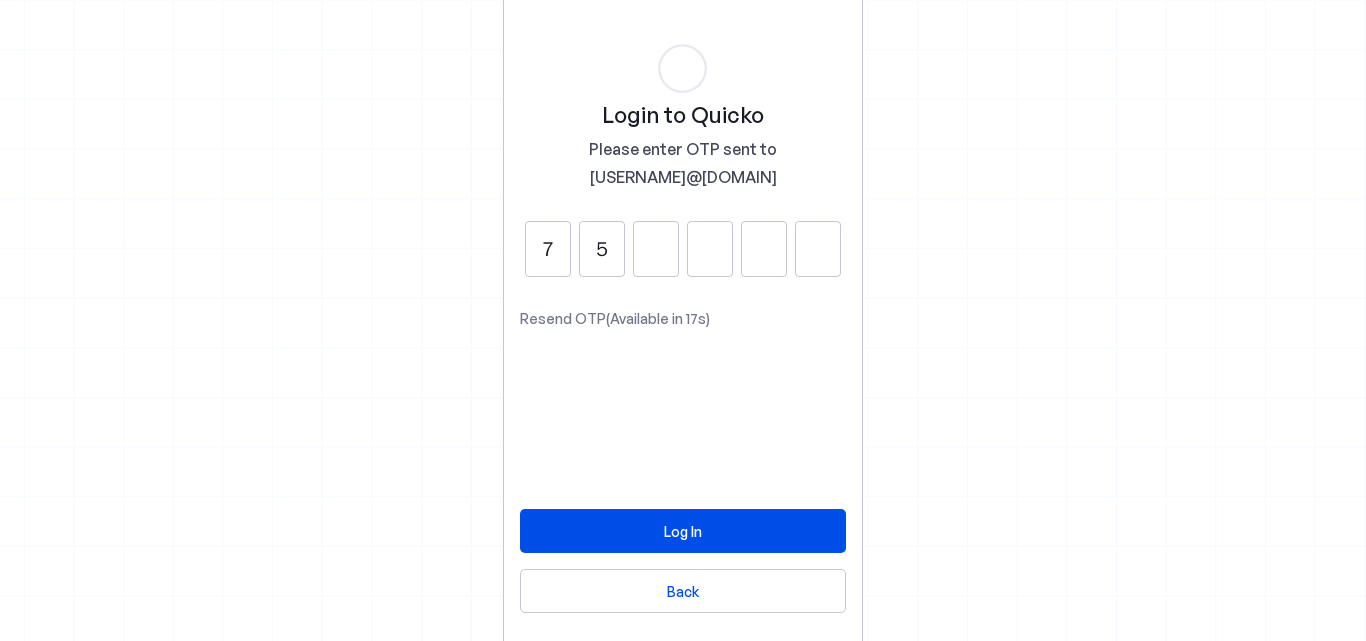 type on "5" 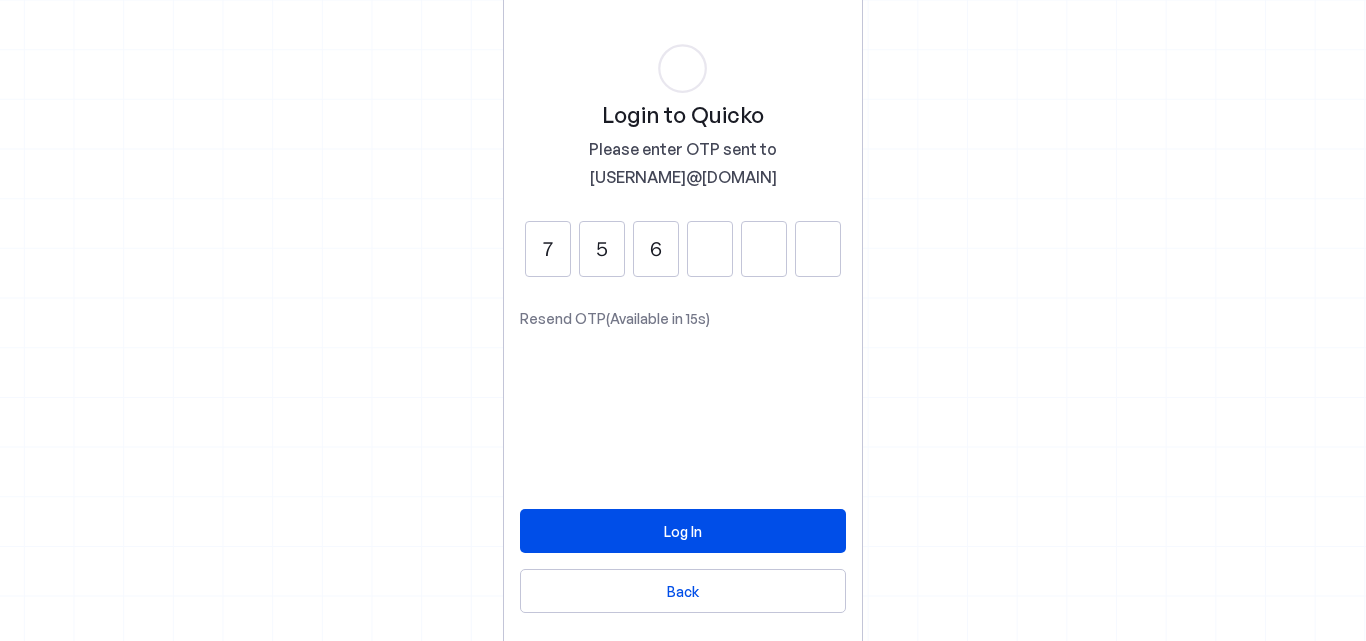 type on "6" 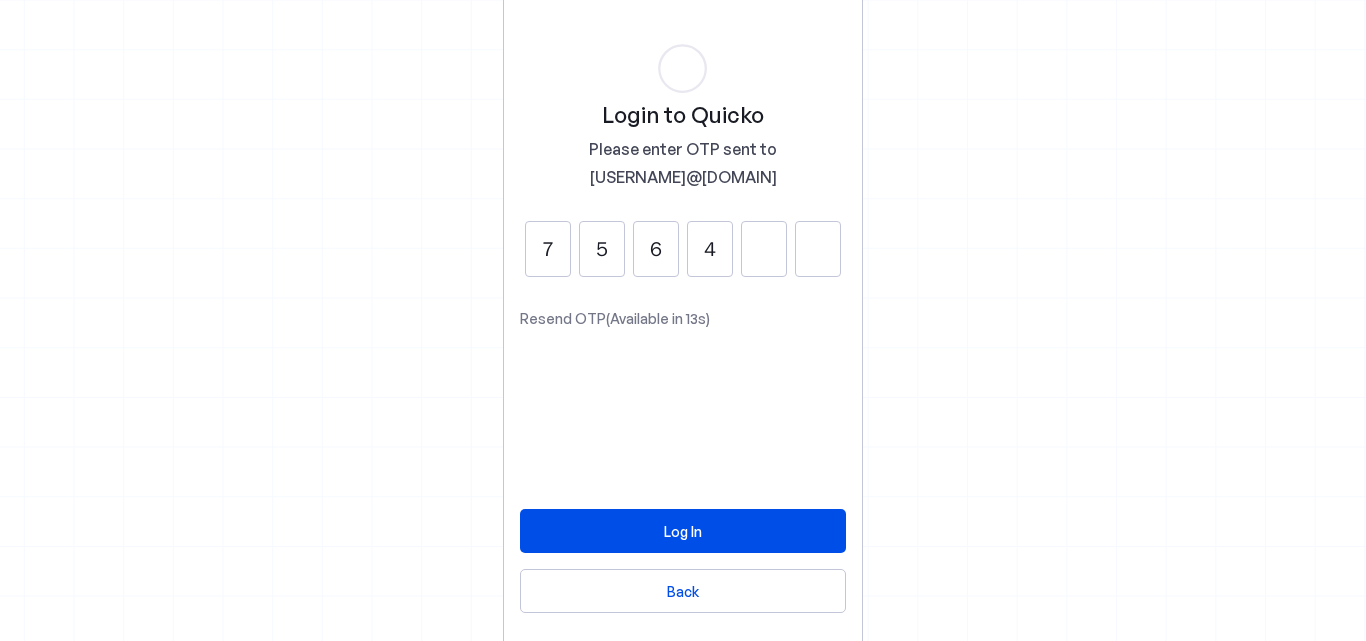 type on "4" 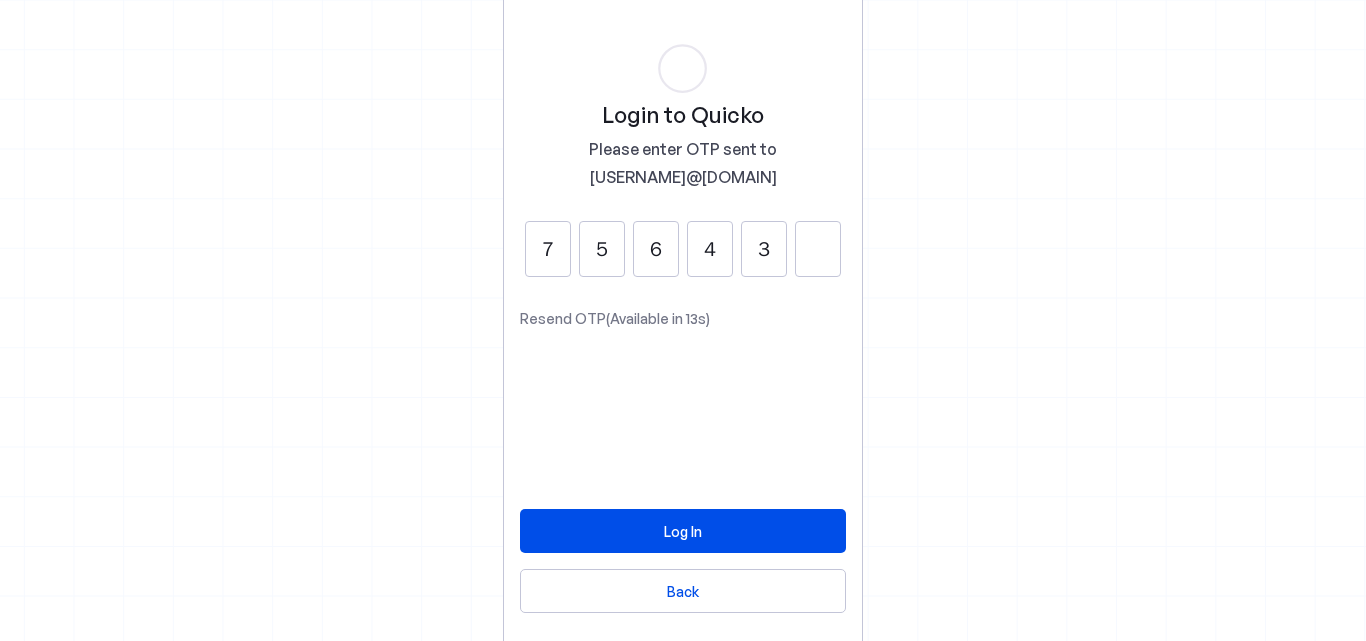 type on "3" 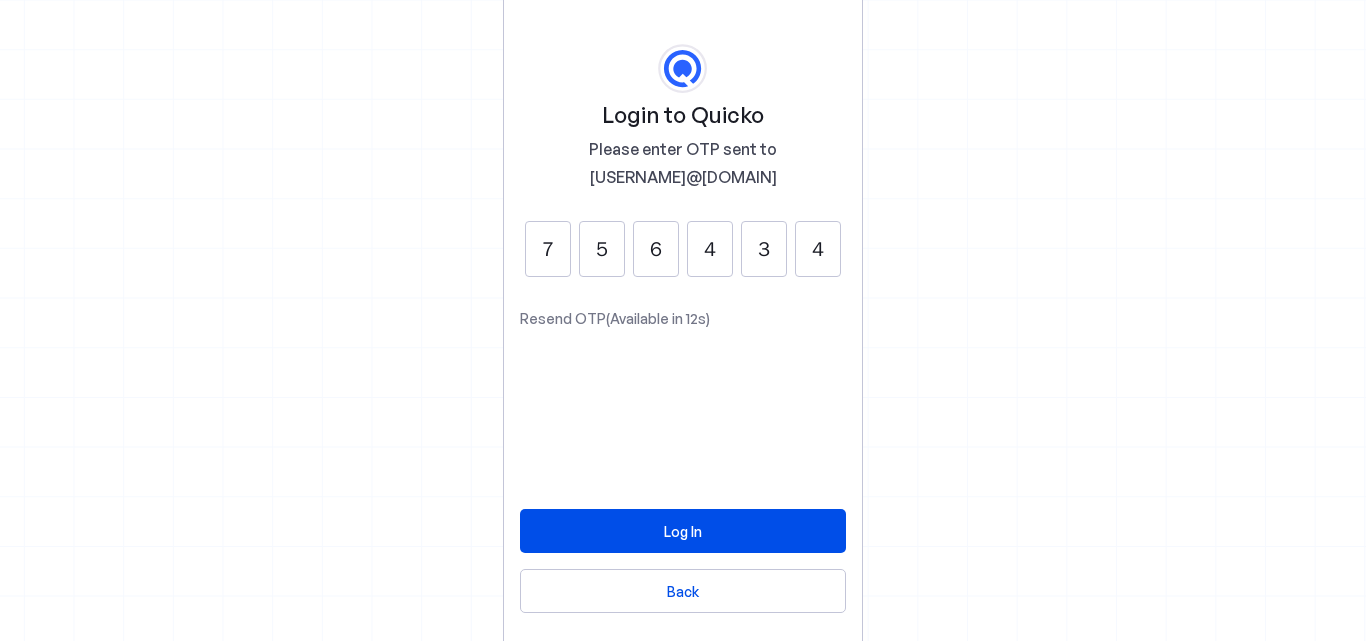 type on "4" 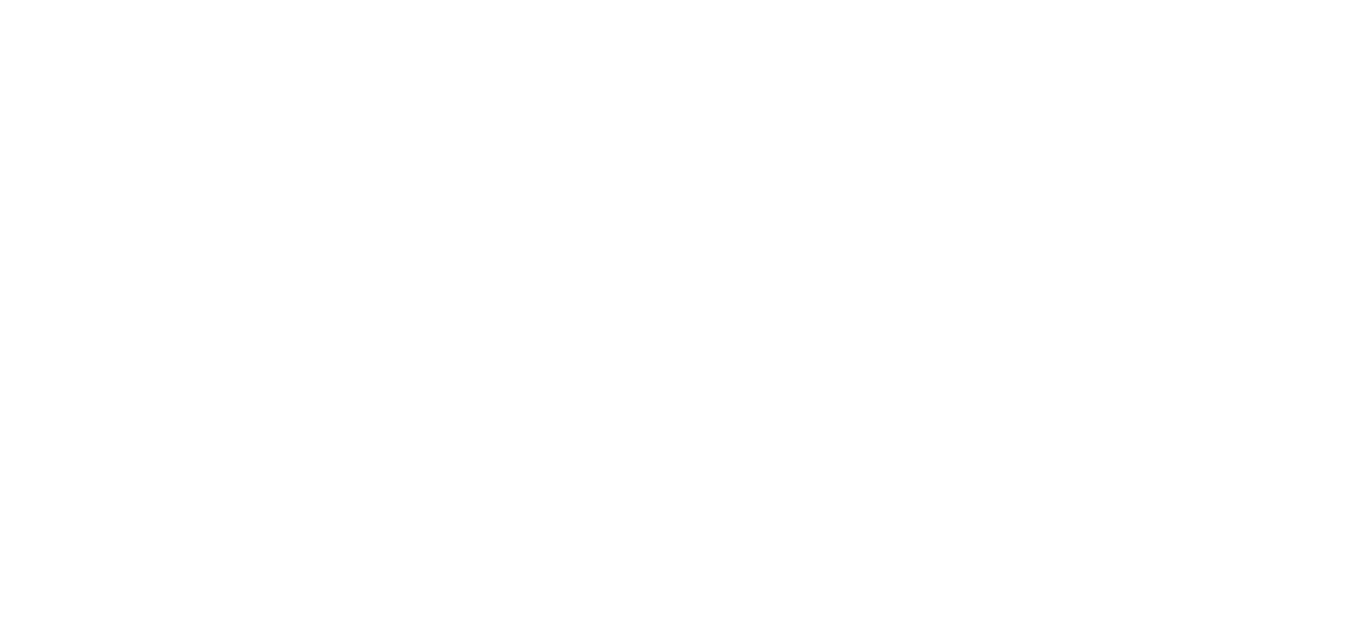 scroll, scrollTop: 0, scrollLeft: 0, axis: both 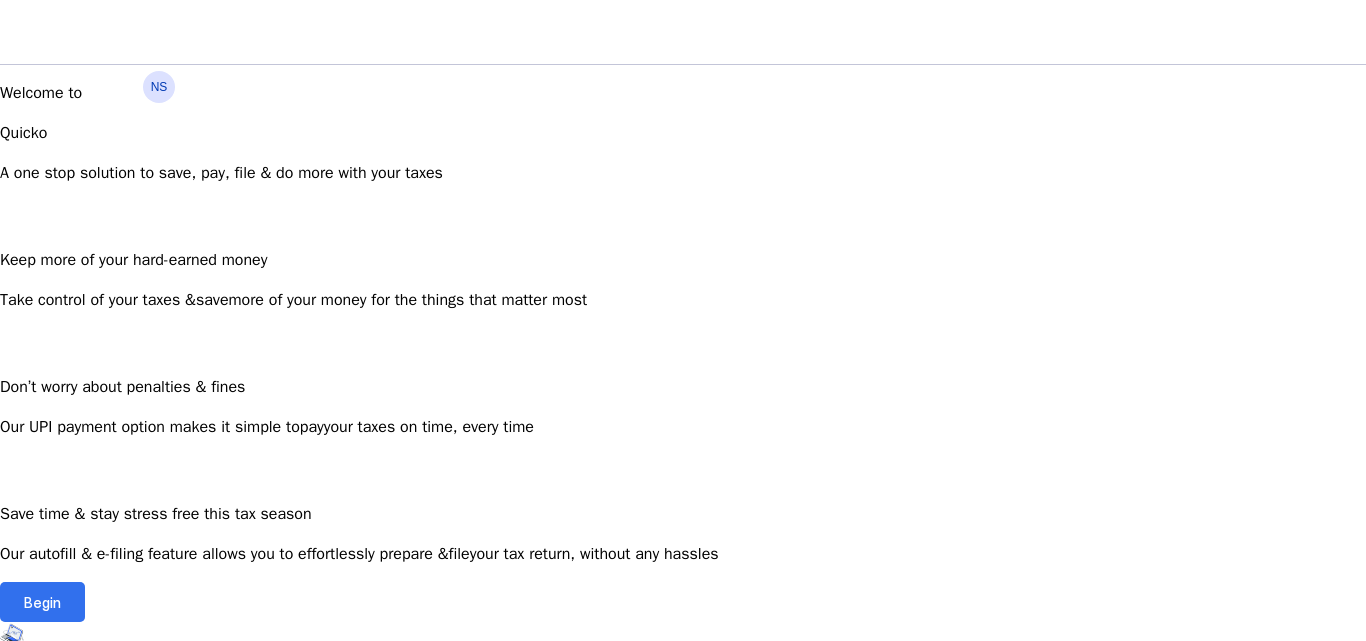 click on "Begin" at bounding box center (42, 602) 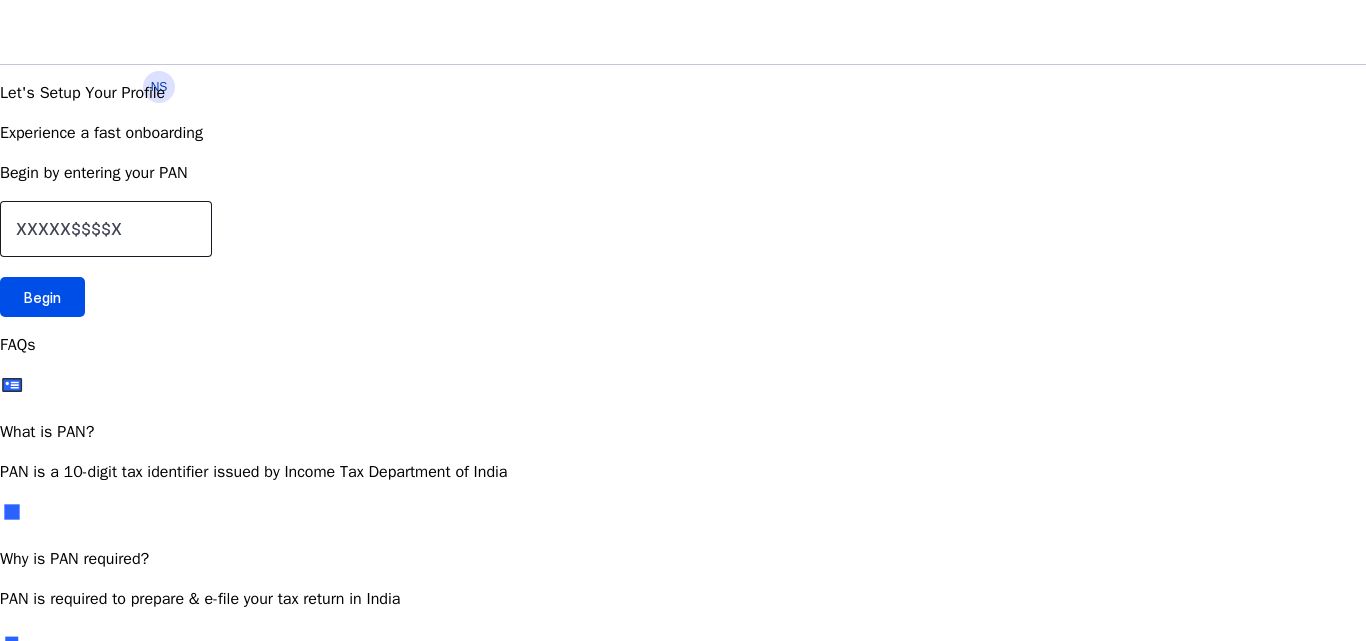 click at bounding box center [106, 229] 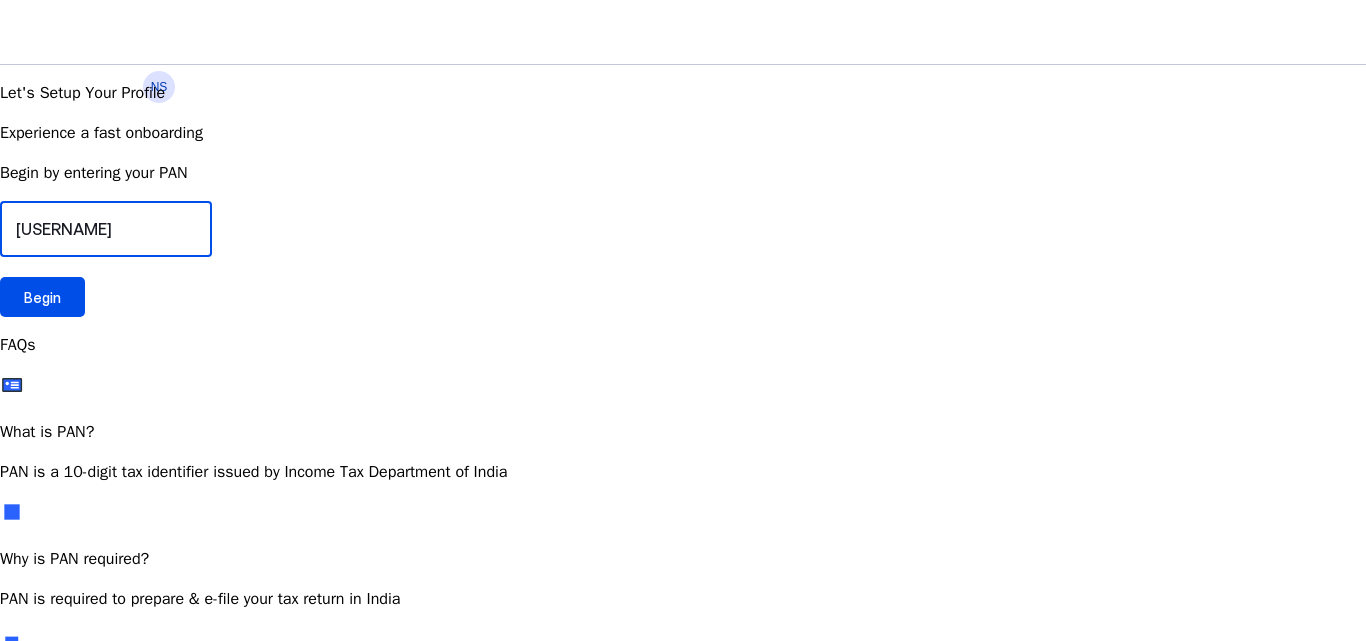 type on "[USERNAME]" 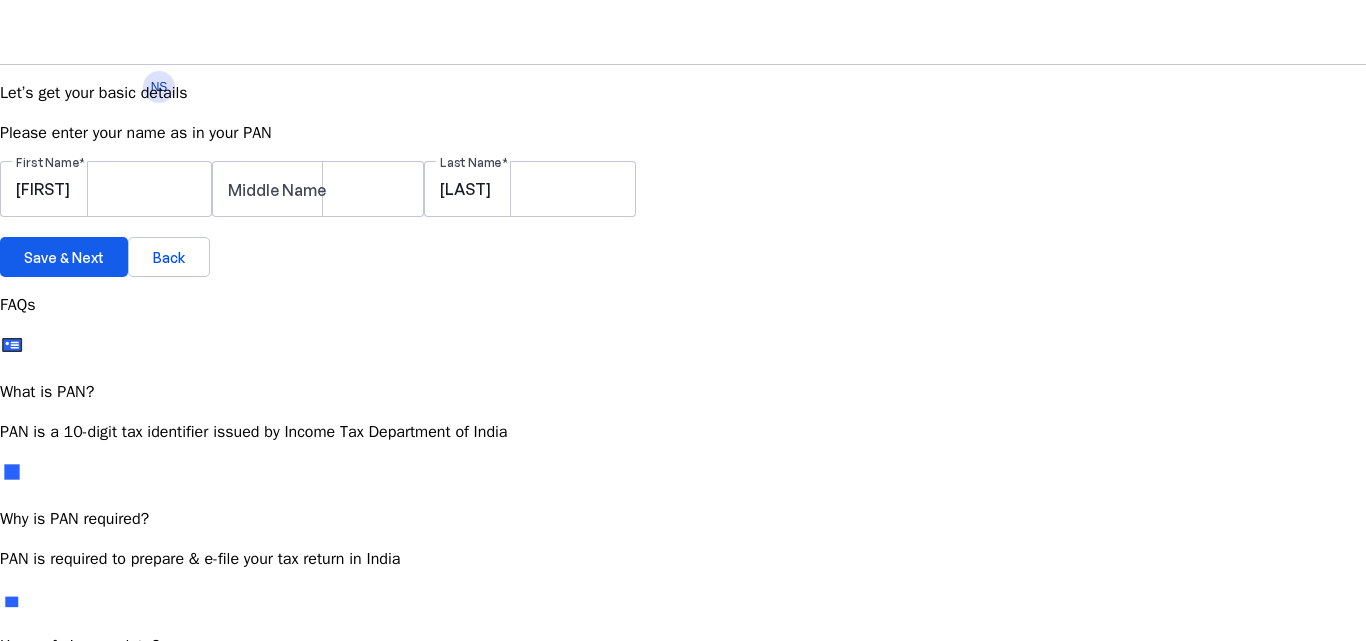 click on "Save & Next" at bounding box center (64, 257) 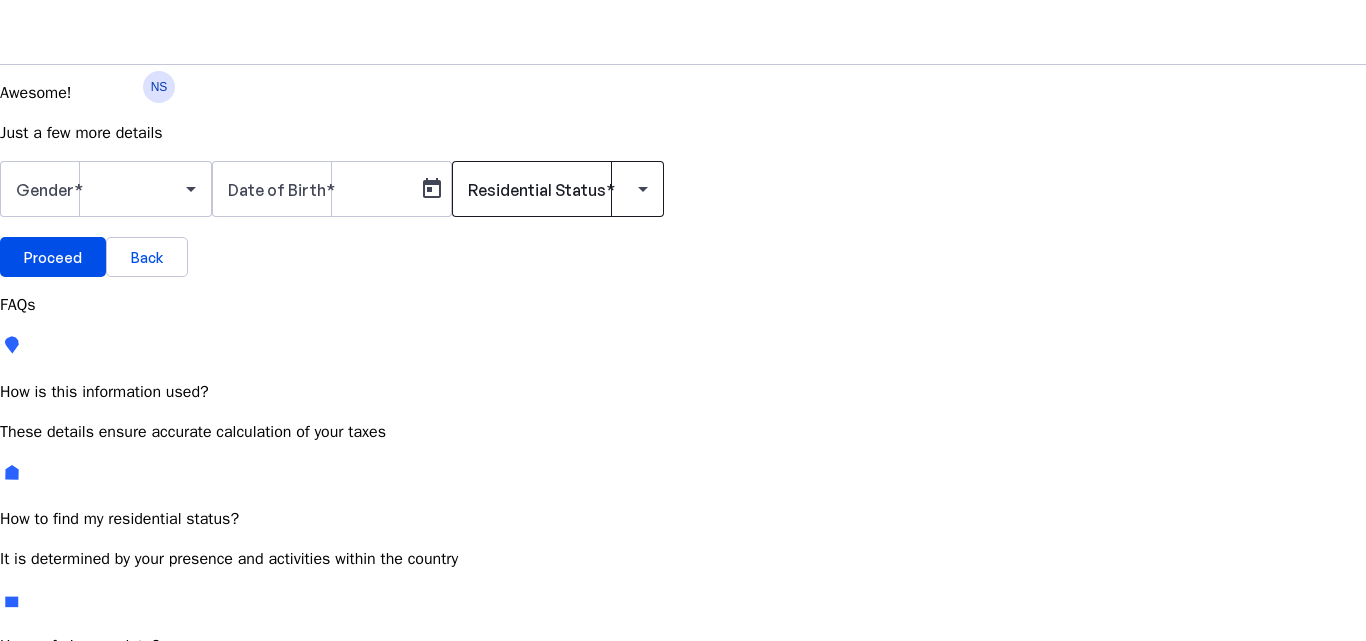 click at bounding box center (553, 189) 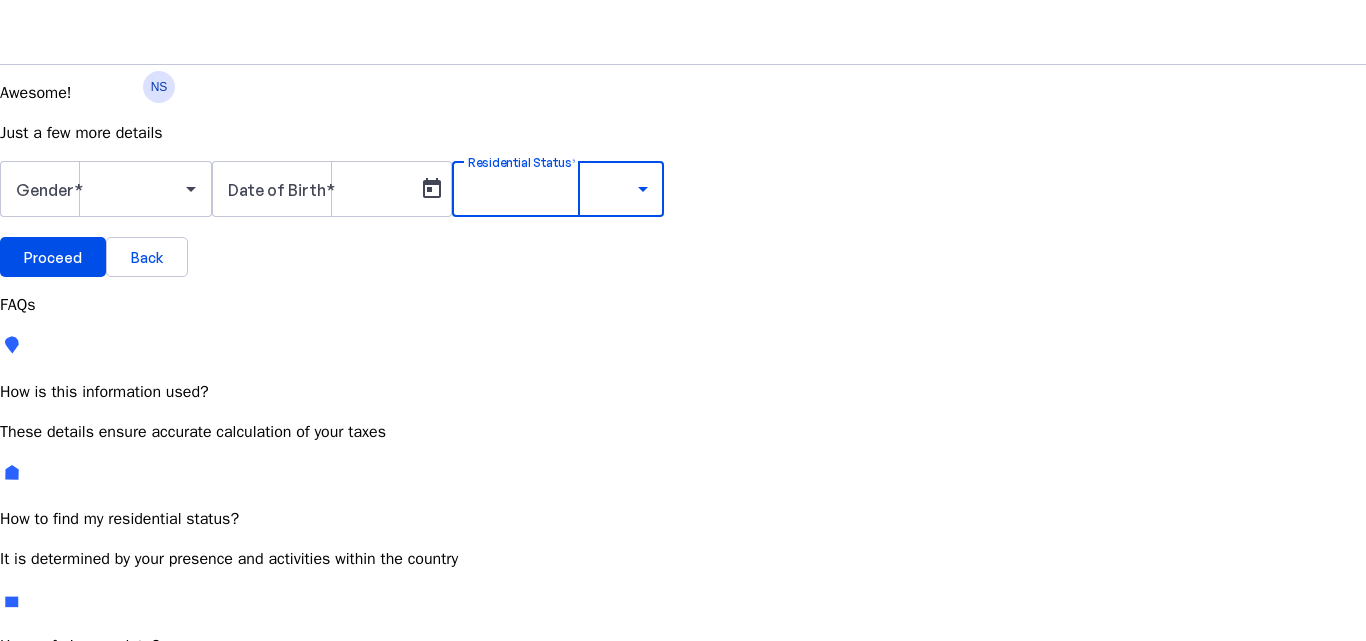 click on "Resident Most Common" at bounding box center (72, 766) 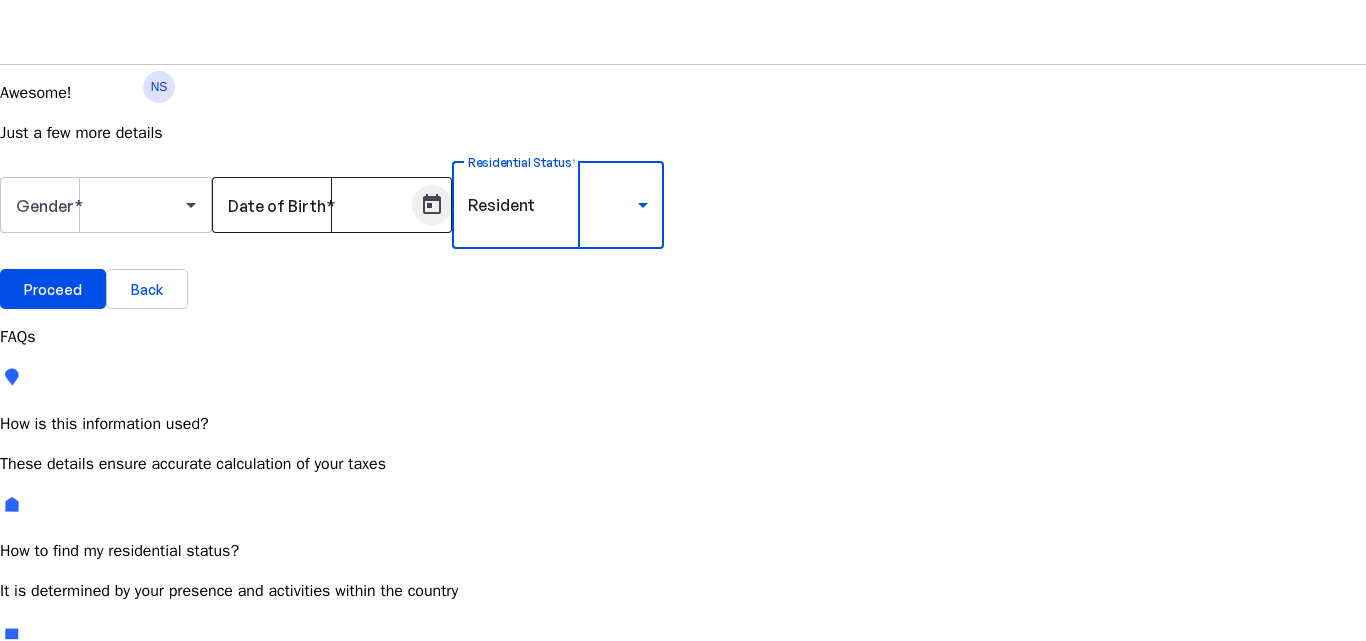 click at bounding box center (432, 205) 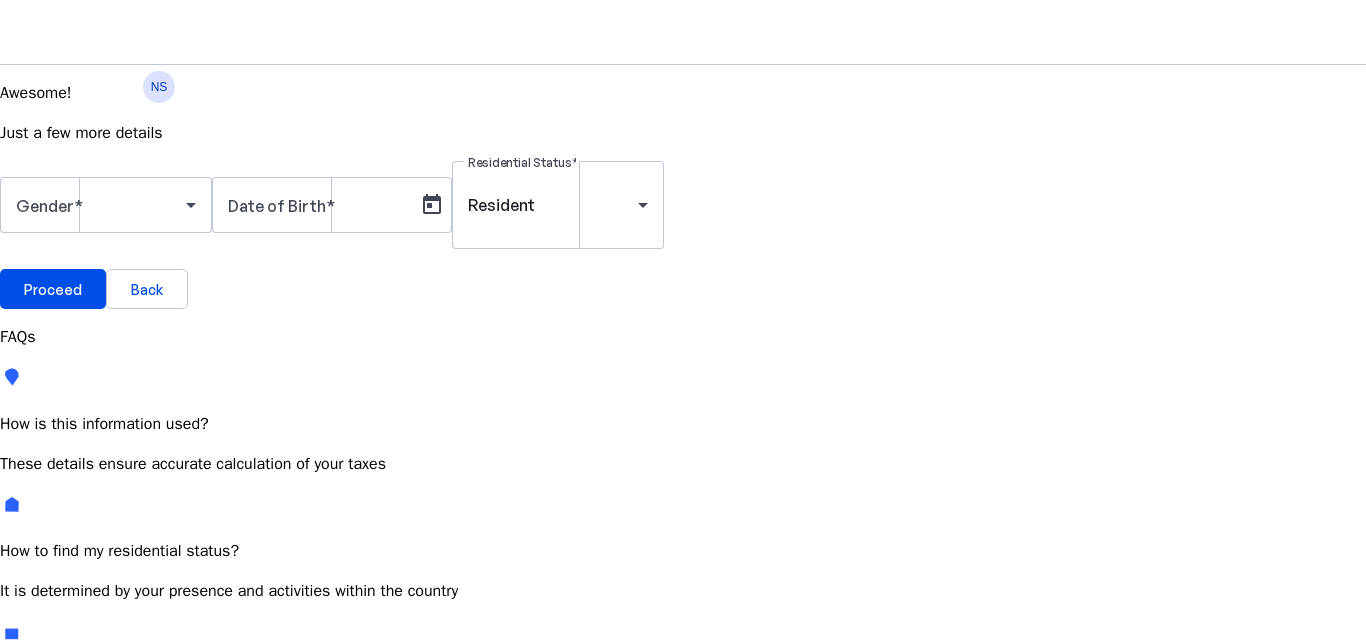 click on "JUL 2025" at bounding box center (116, 787) 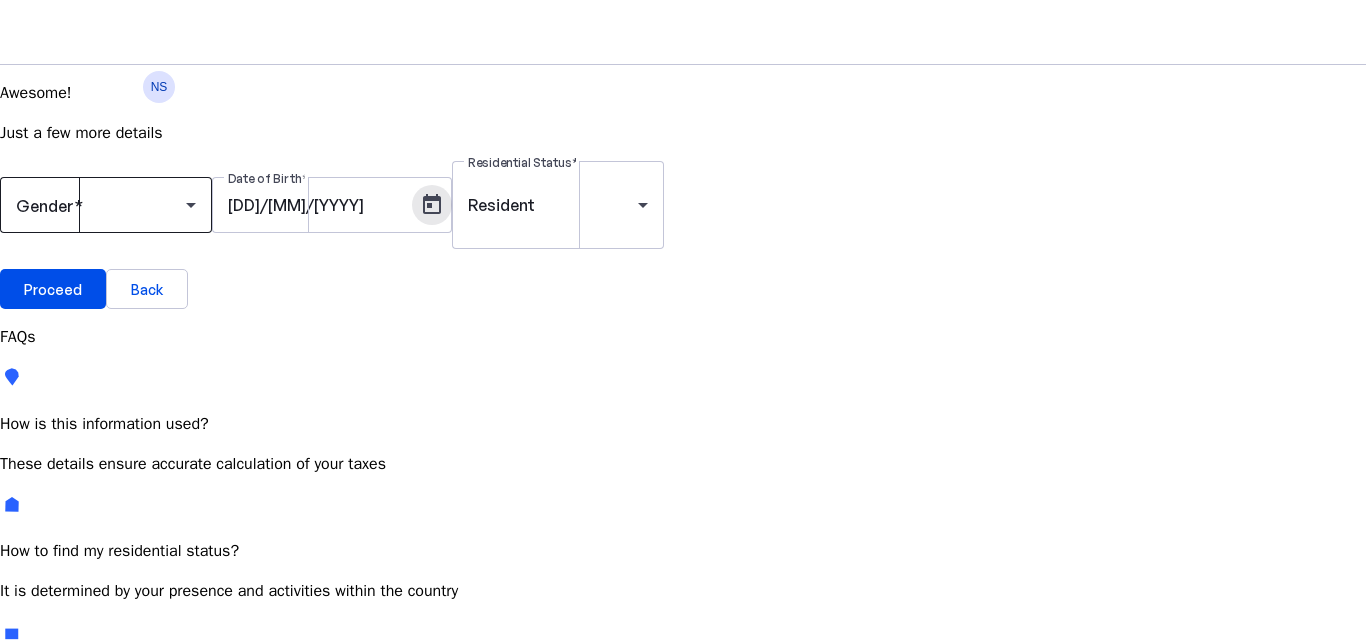 click at bounding box center (101, 205) 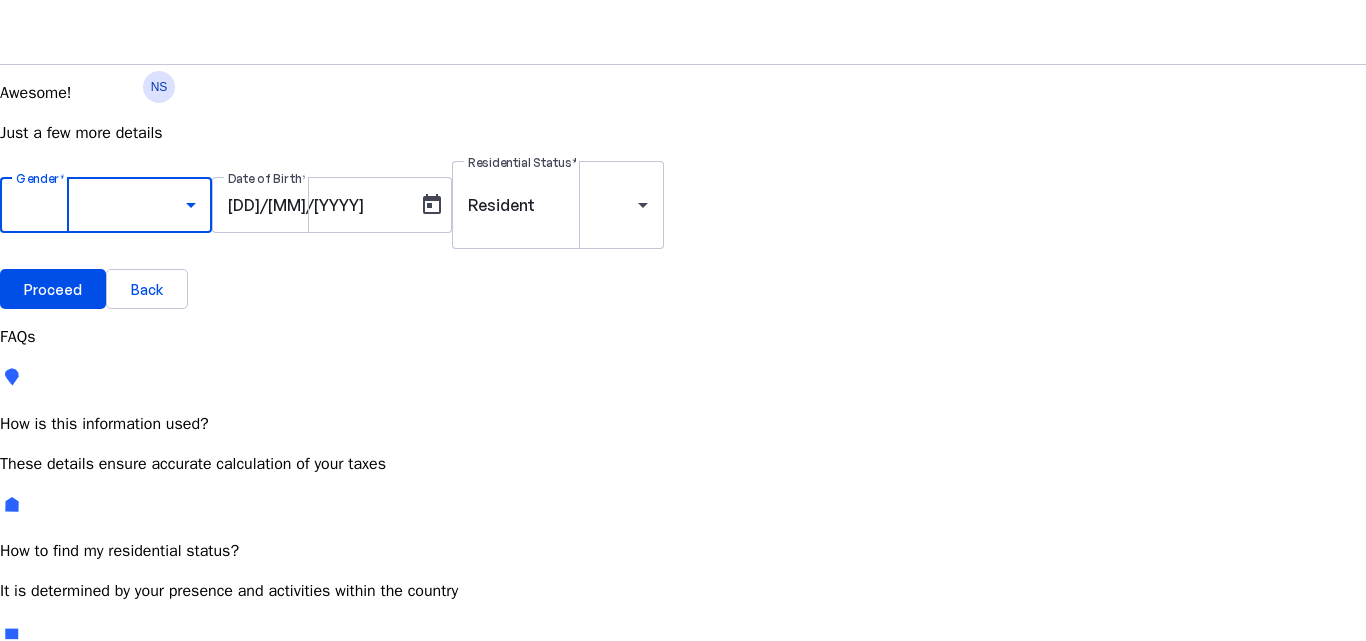 click on "Male" at bounding box center [154, 778] 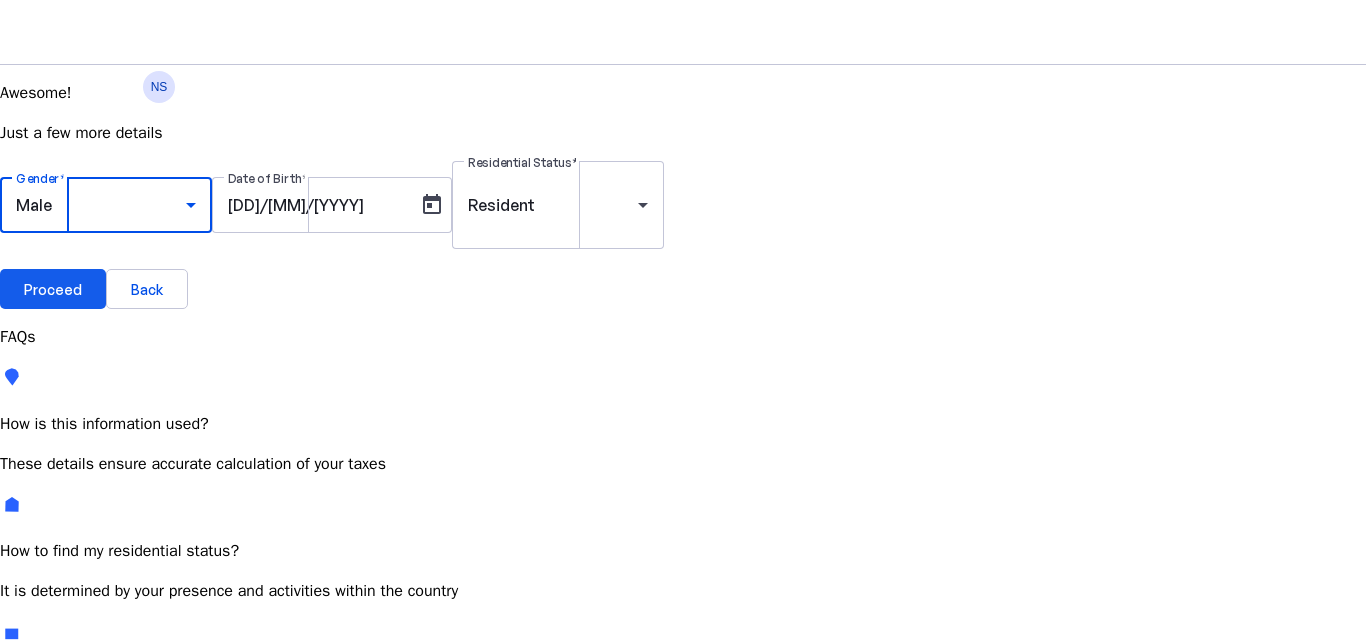 click on "Proceed" at bounding box center [53, 289] 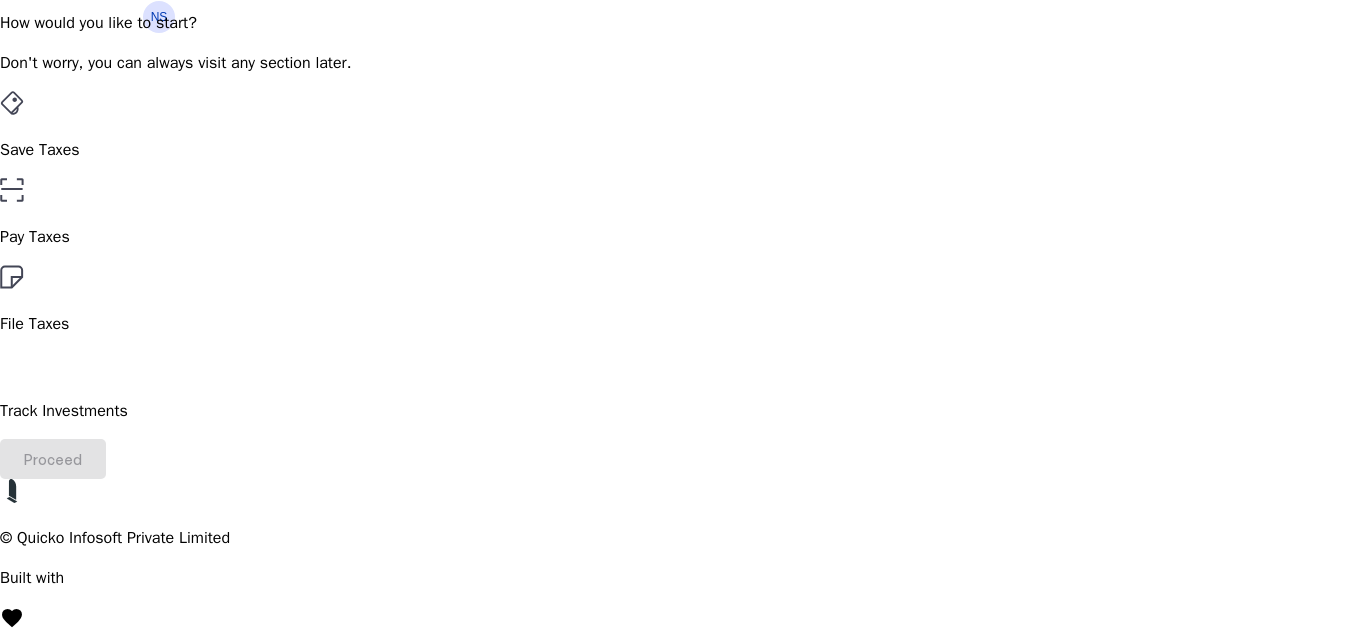 scroll, scrollTop: 100, scrollLeft: 0, axis: vertical 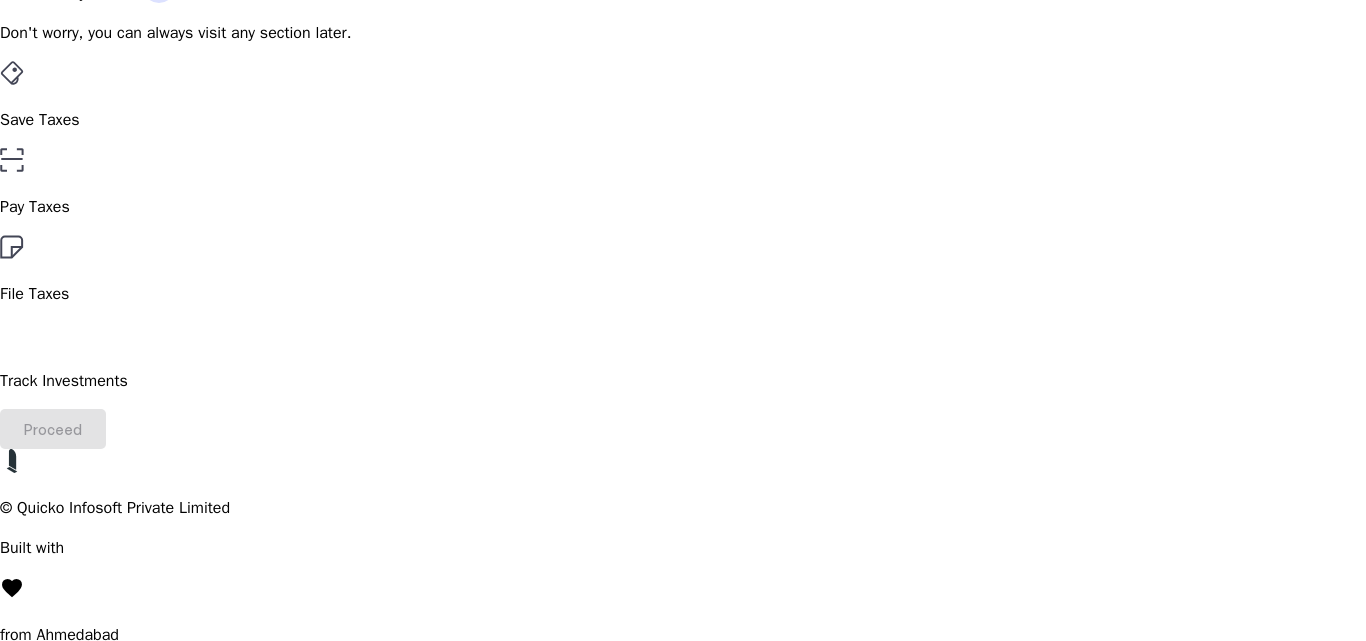 click on "File Taxes" at bounding box center (683, 120) 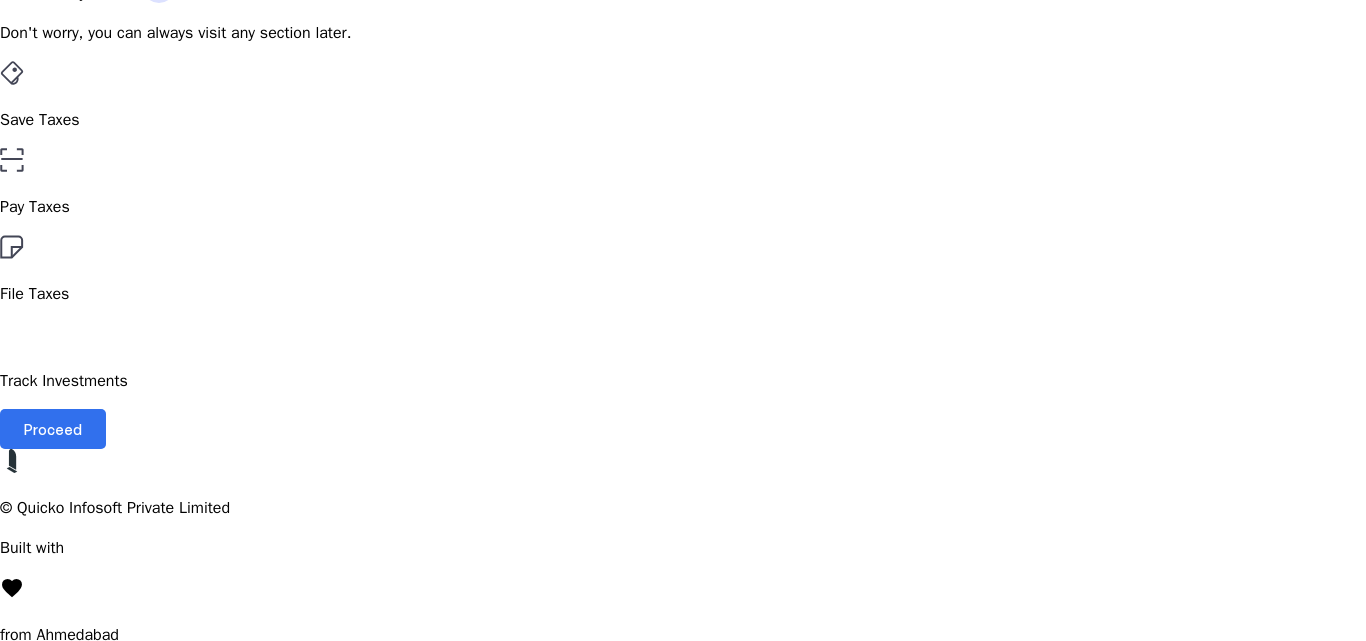 click on "Proceed" at bounding box center (53, 429) 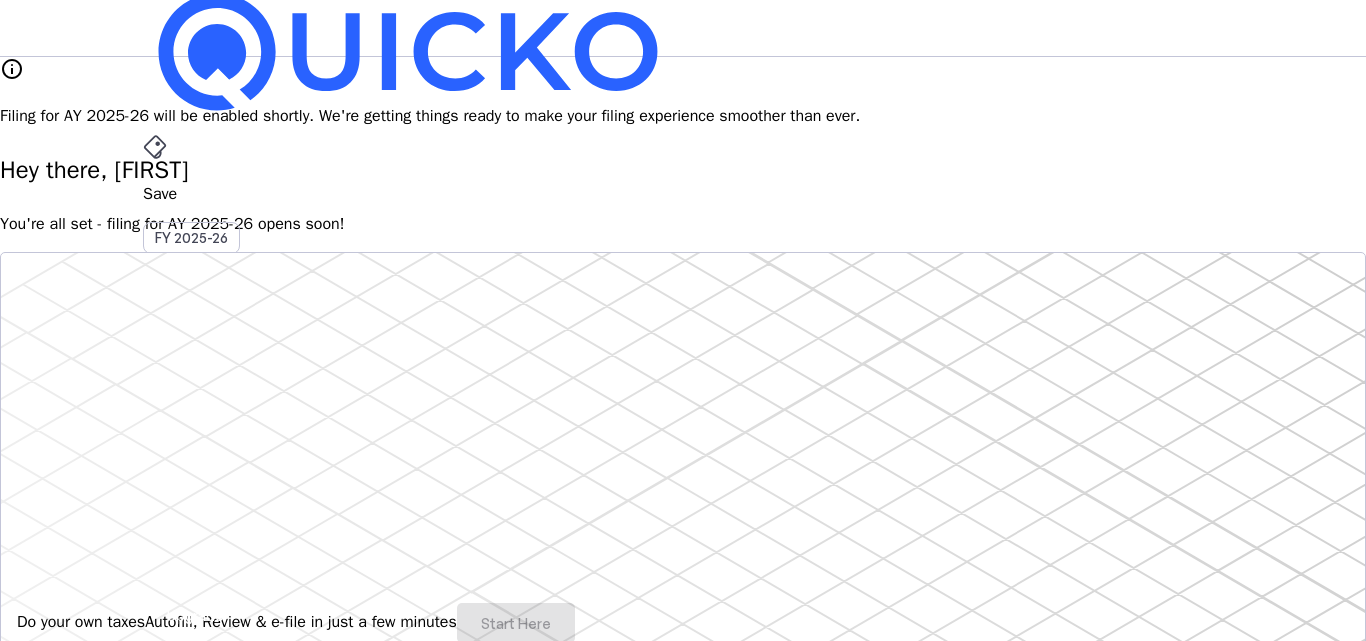 scroll, scrollTop: 0, scrollLeft: 0, axis: both 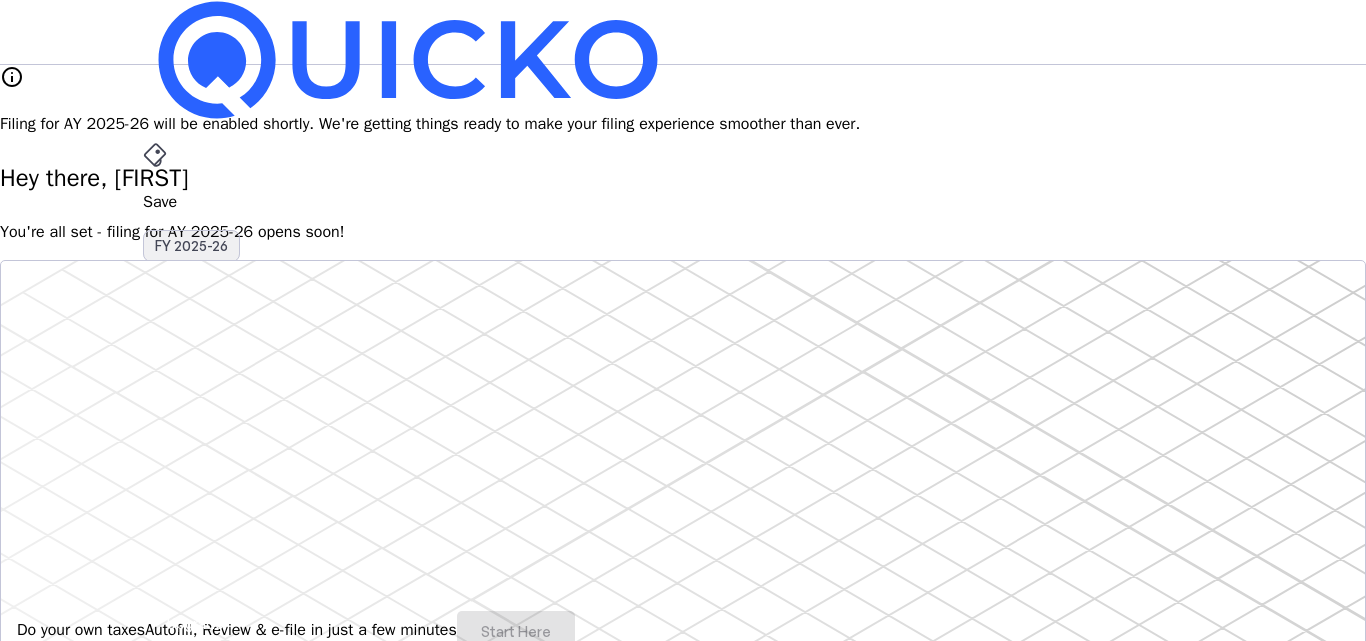 click on "FY 2025-26" at bounding box center (191, 246) 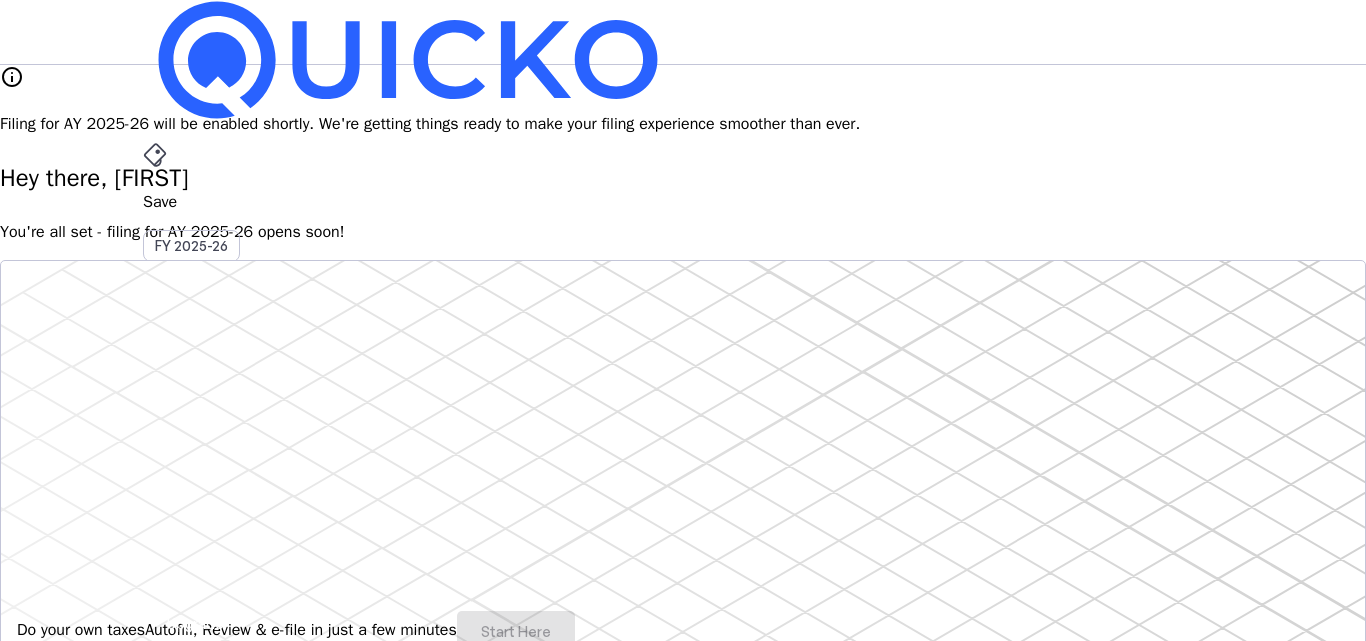 click on "More" at bounding box center [683, 496] 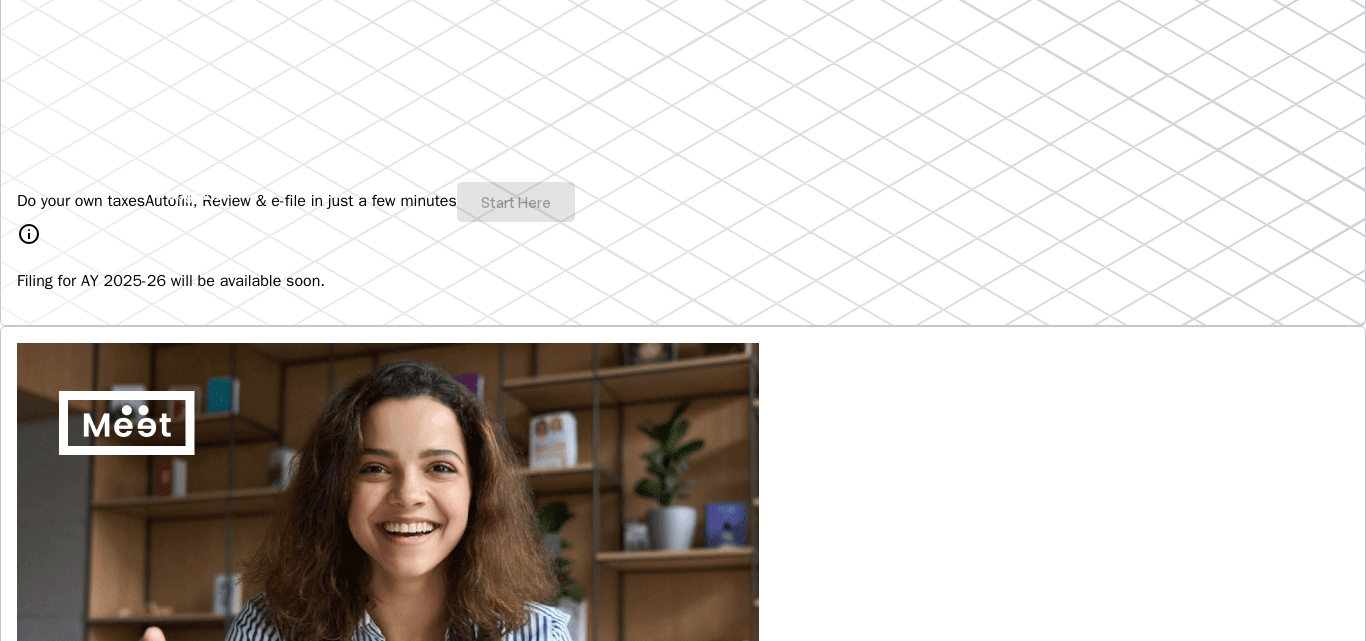 scroll, scrollTop: 400, scrollLeft: 0, axis: vertical 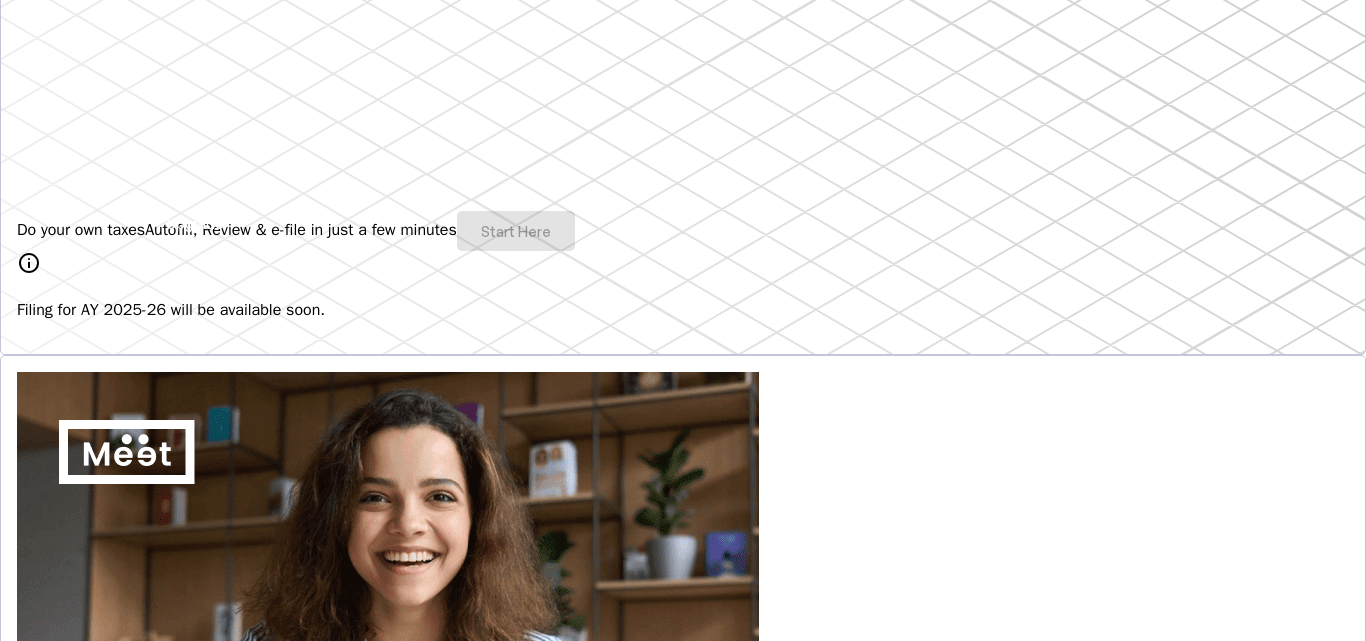 click on "info" at bounding box center (29, 263) 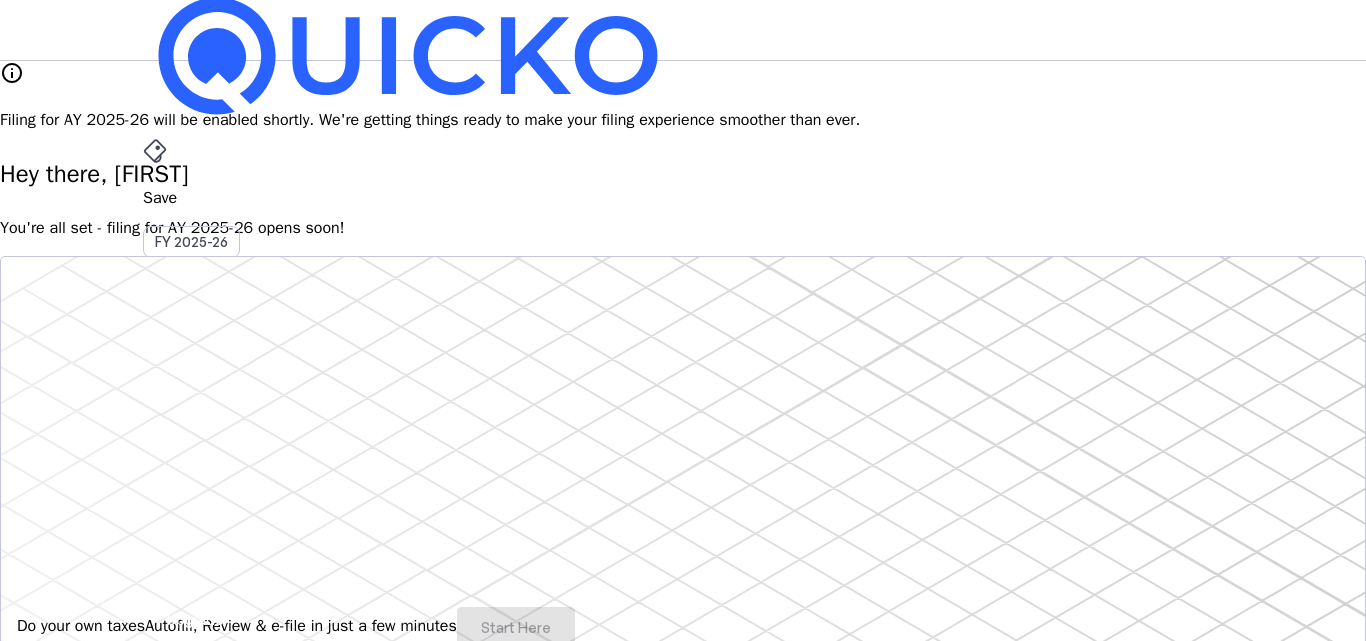 scroll, scrollTop: 0, scrollLeft: 0, axis: both 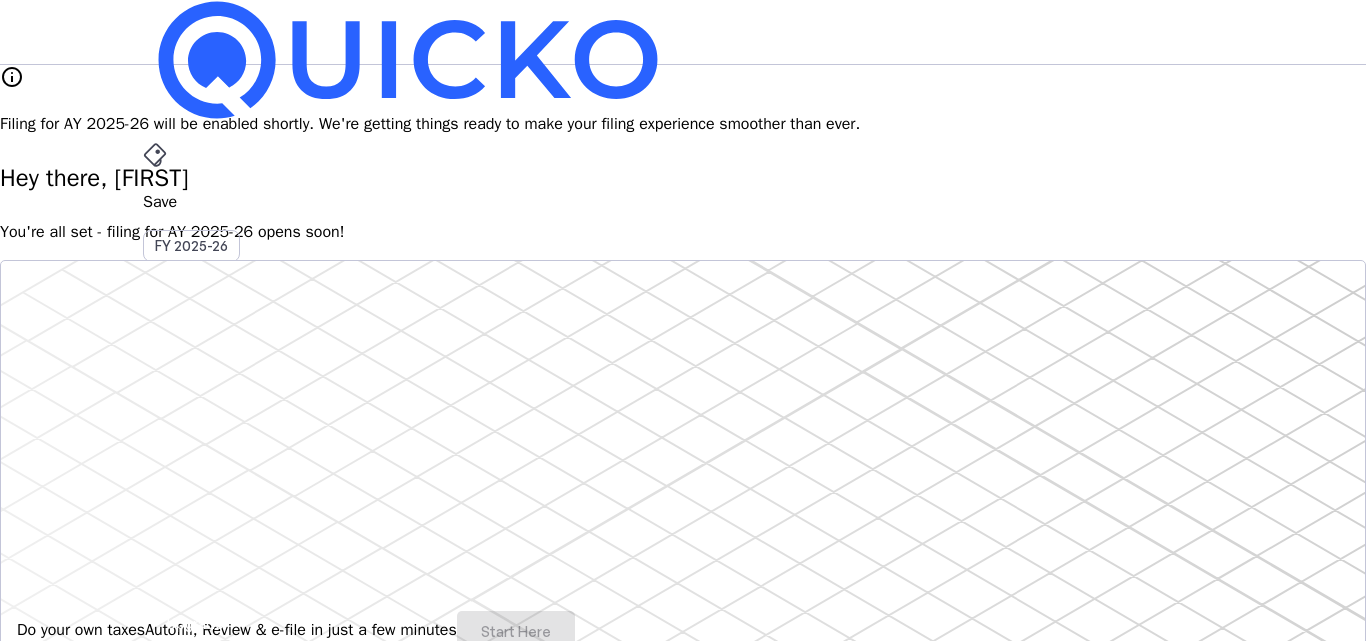click on "NS" at bounding box center [159, 587] 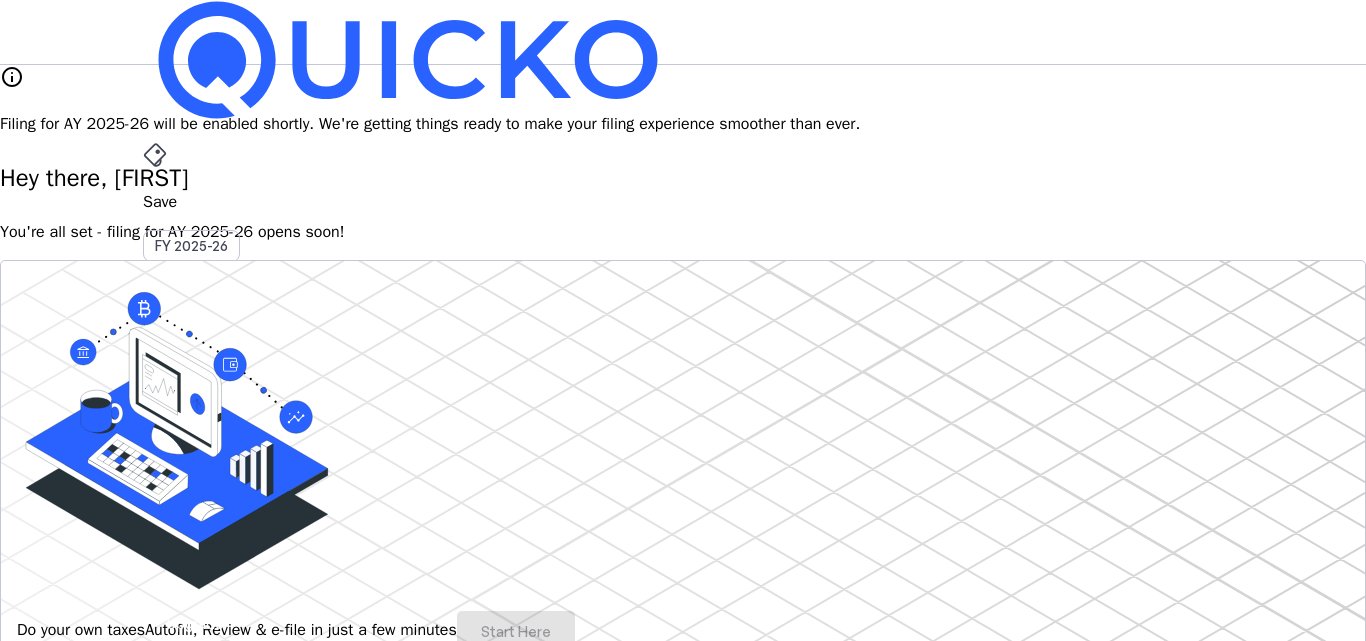 click on "Save FY 2025-26 Pay File AY 2025-26 More arrow_drop_down [INITIALS] Upgrade" at bounding box center [683, 32] 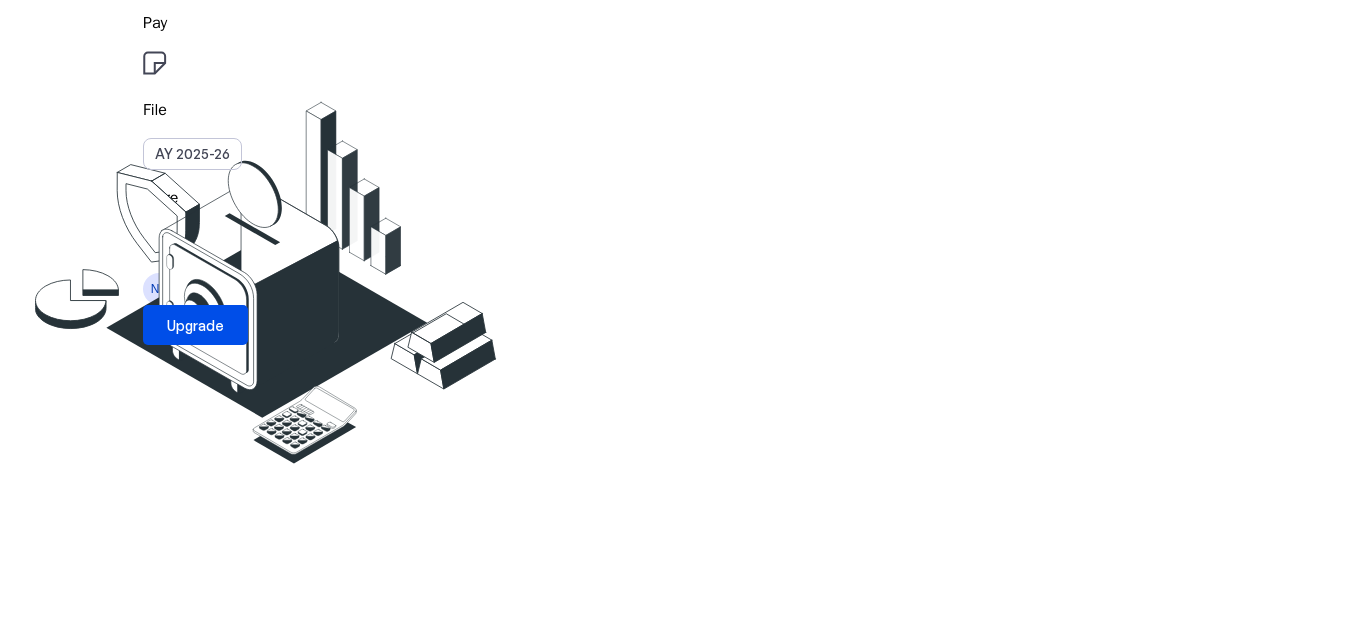scroll, scrollTop: 0, scrollLeft: 0, axis: both 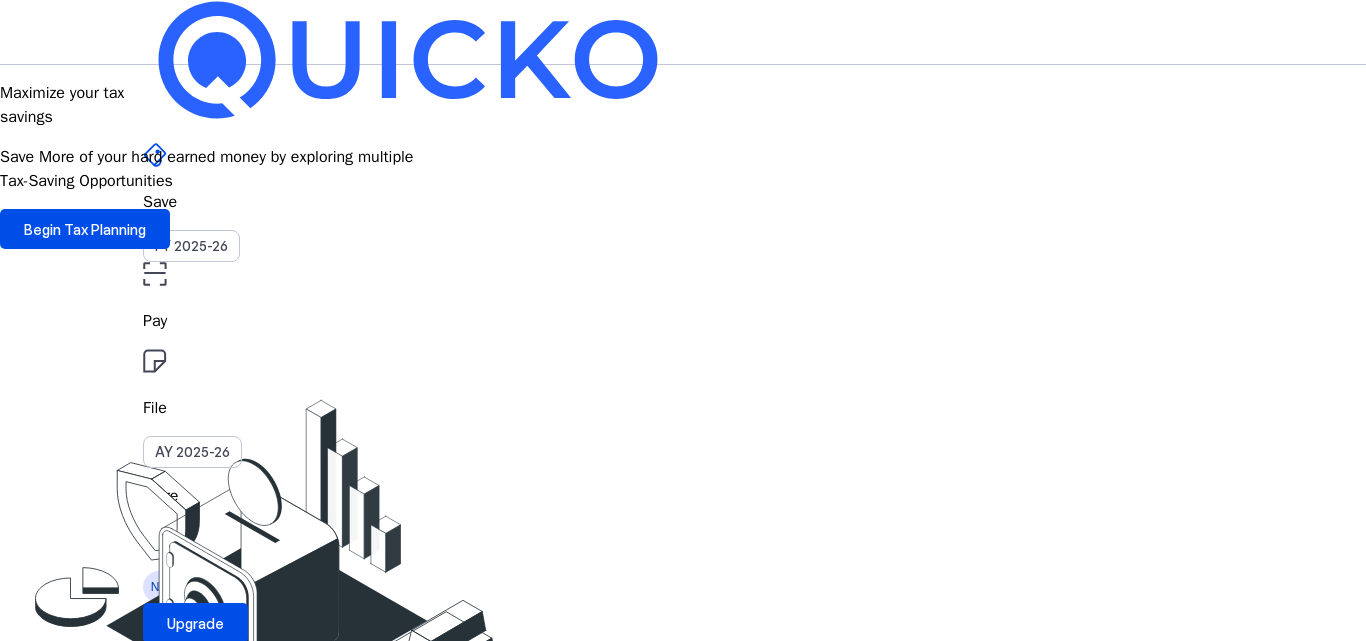 click on "Pay" at bounding box center [683, 321] 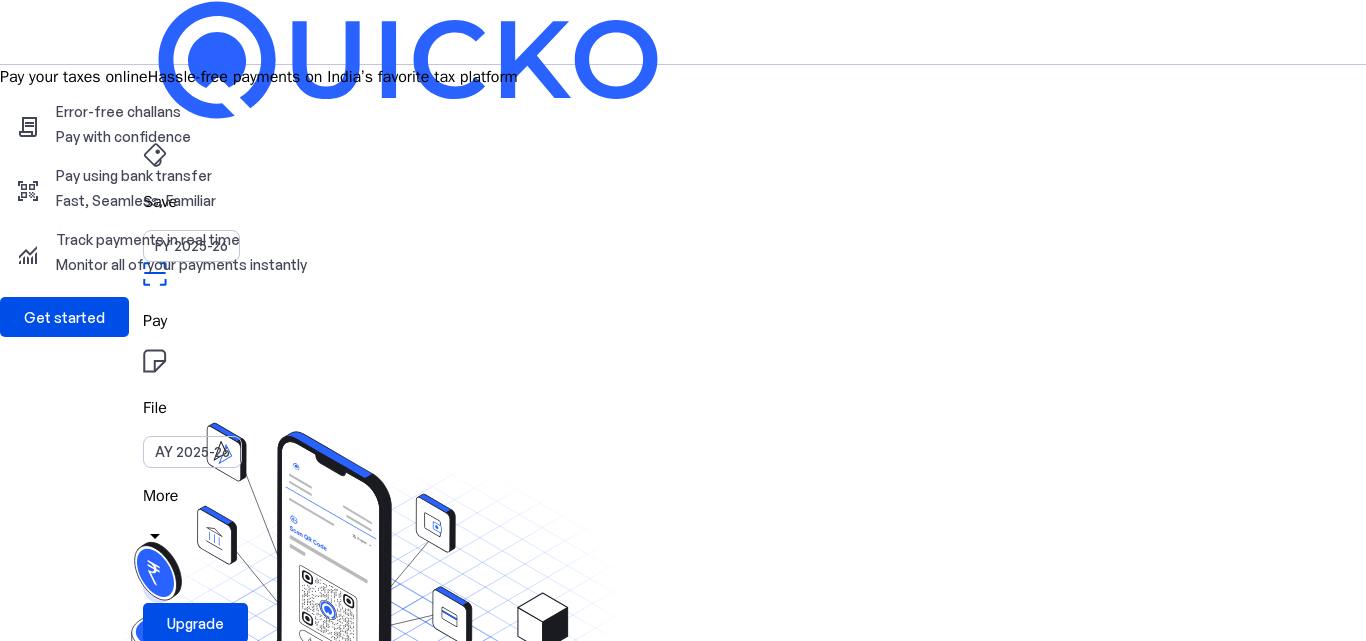 click on "File" at bounding box center (683, 202) 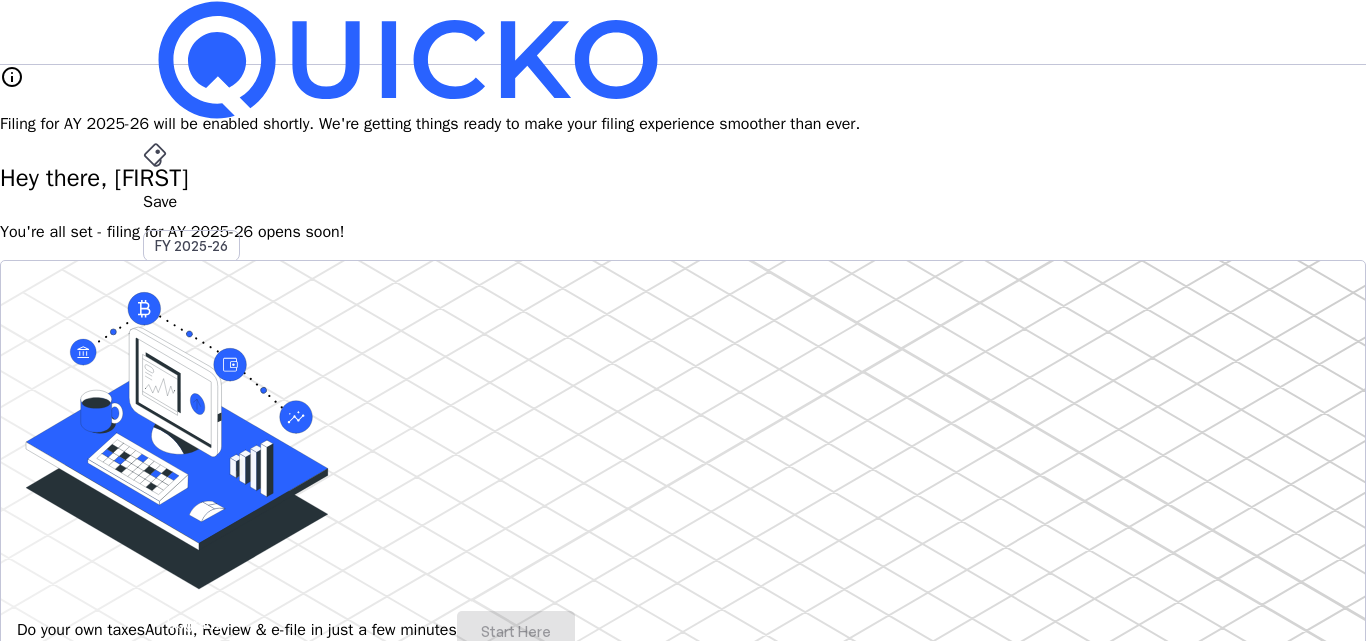 click on "AY 2025-26" at bounding box center (192, 452) 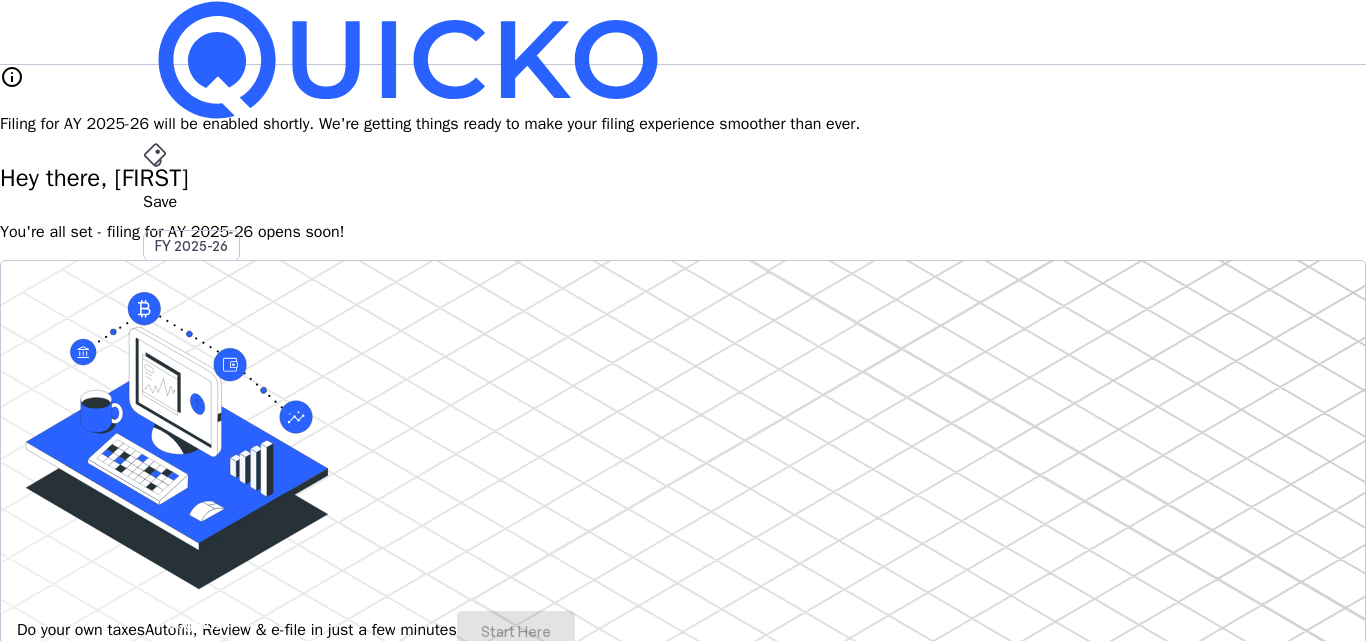 click on "More" at bounding box center (683, 496) 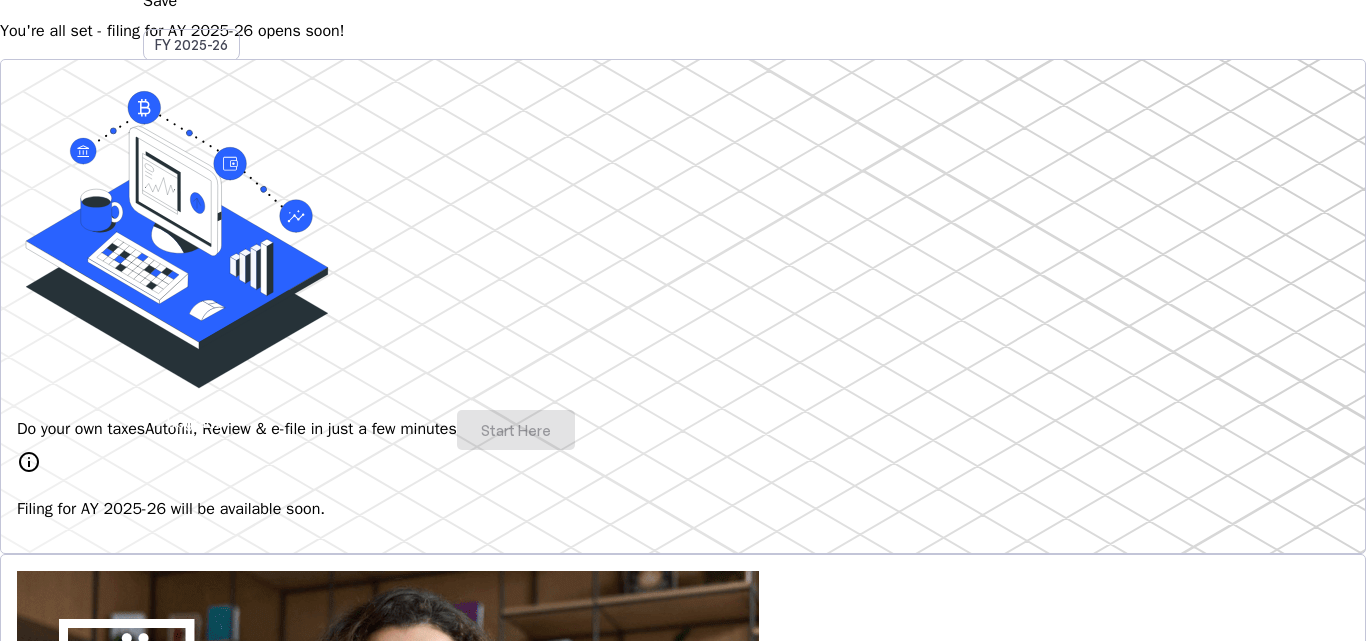 scroll, scrollTop: 400, scrollLeft: 0, axis: vertical 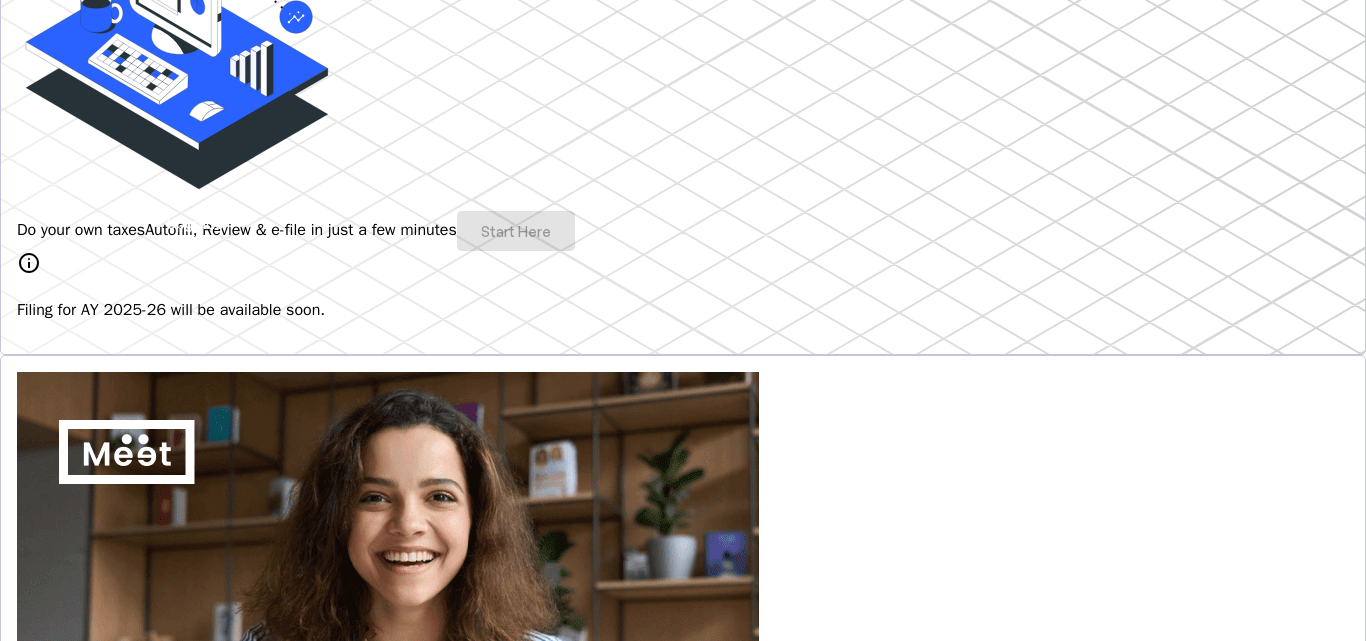 click at bounding box center [683, 2956] 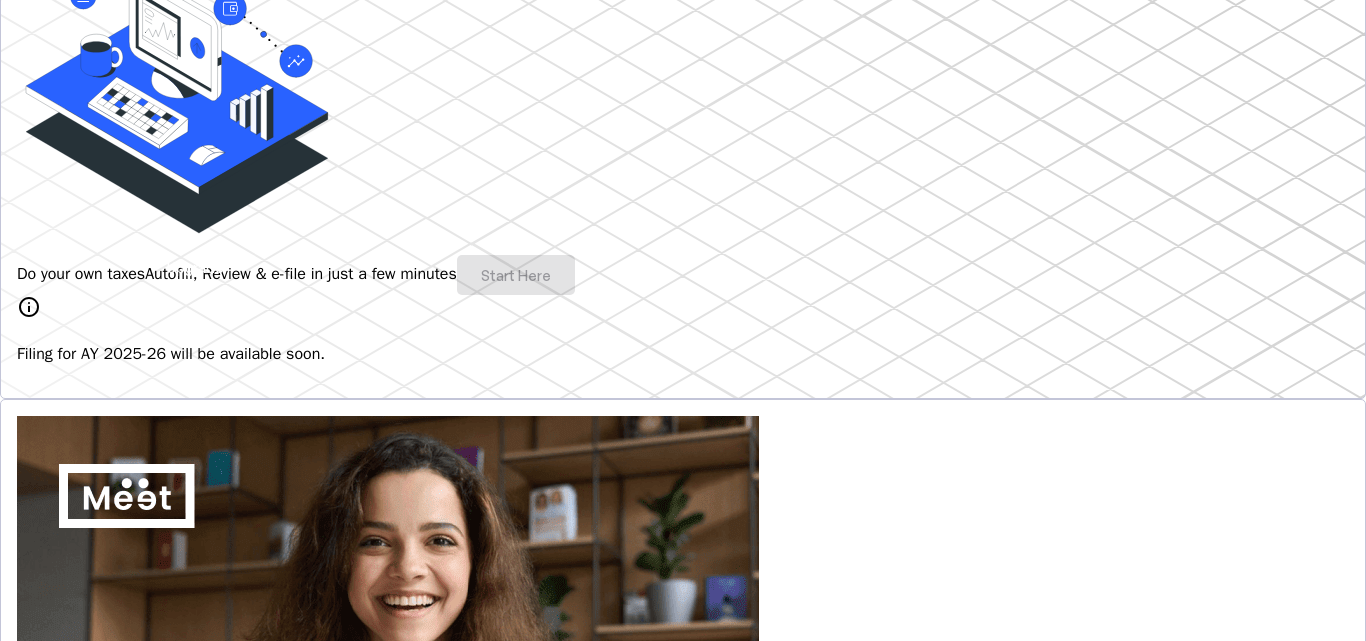 scroll, scrollTop: 300, scrollLeft: 0, axis: vertical 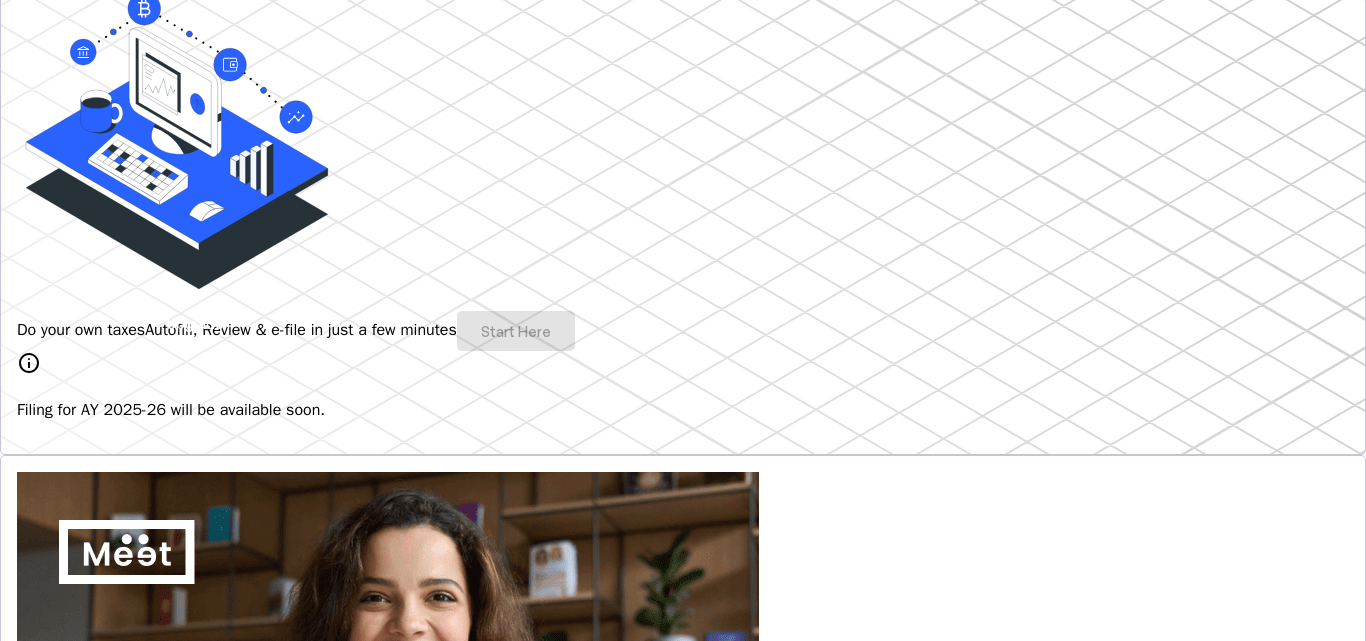 click at bounding box center [67, 1050] 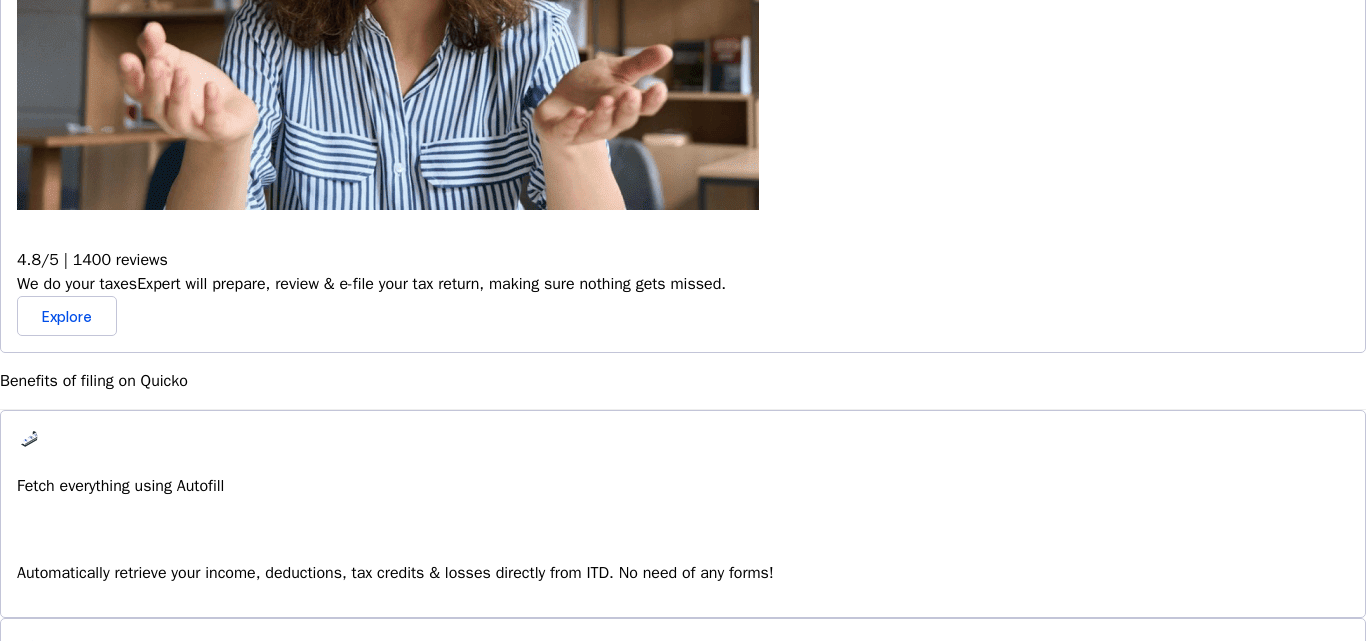 scroll, scrollTop: 1000, scrollLeft: 0, axis: vertical 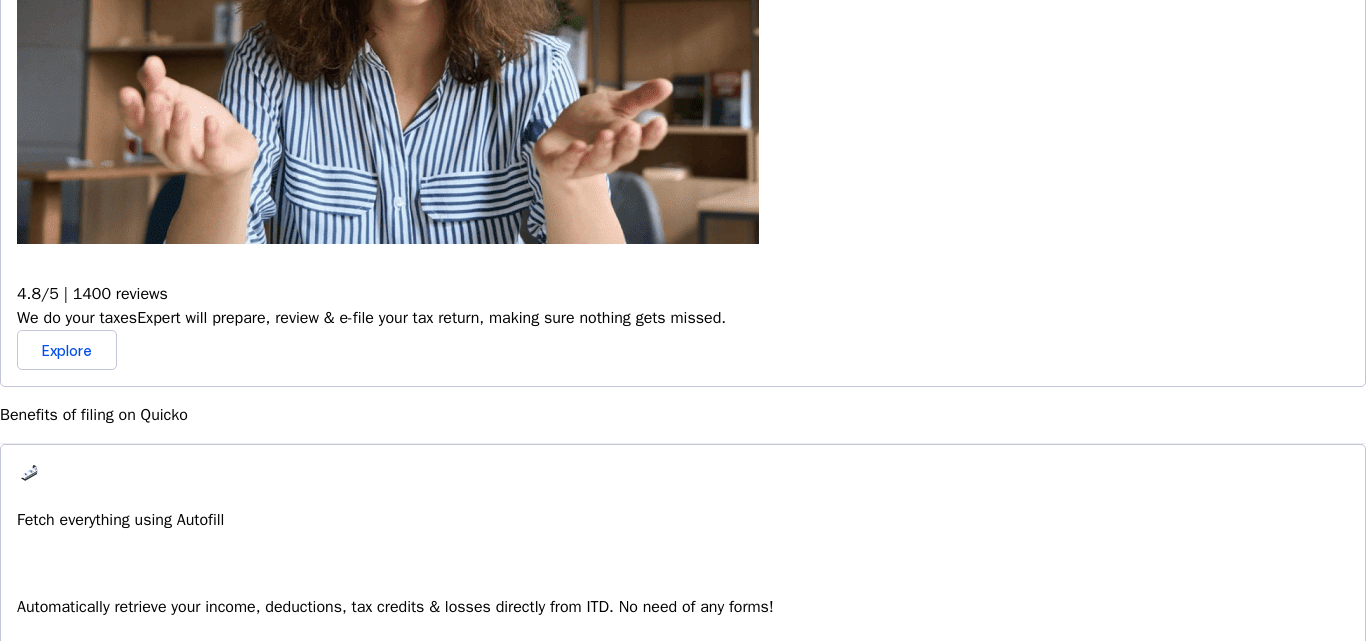click on "Automatically retrieve your income, deductions, tax credits & losses directly from ITD. No need of any forms!" at bounding box center [683, 607] 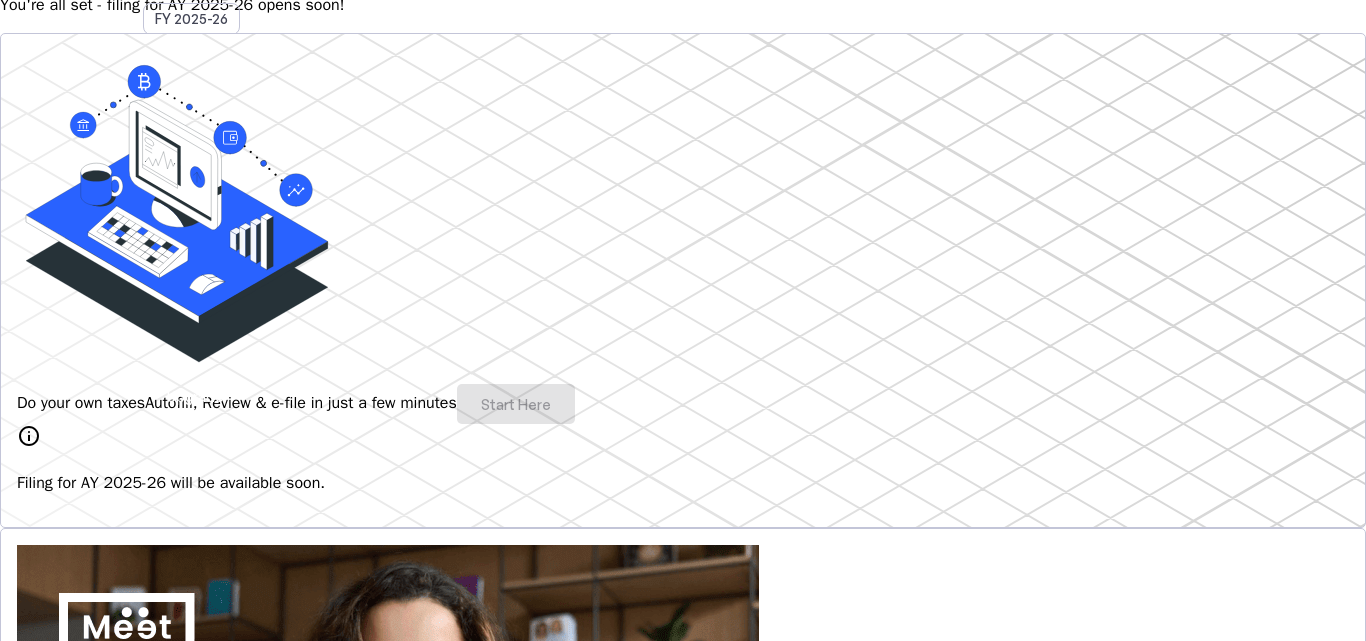 scroll, scrollTop: 0, scrollLeft: 0, axis: both 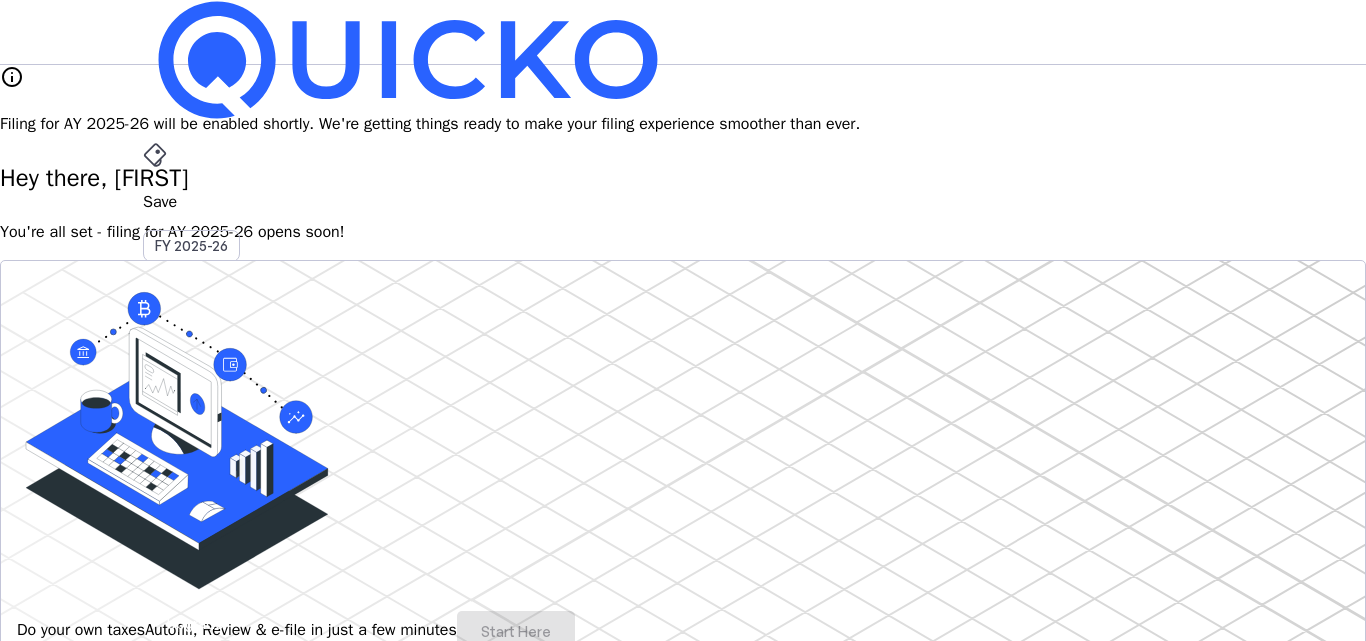 click on "File AY 2025-26" at bounding box center (683, 202) 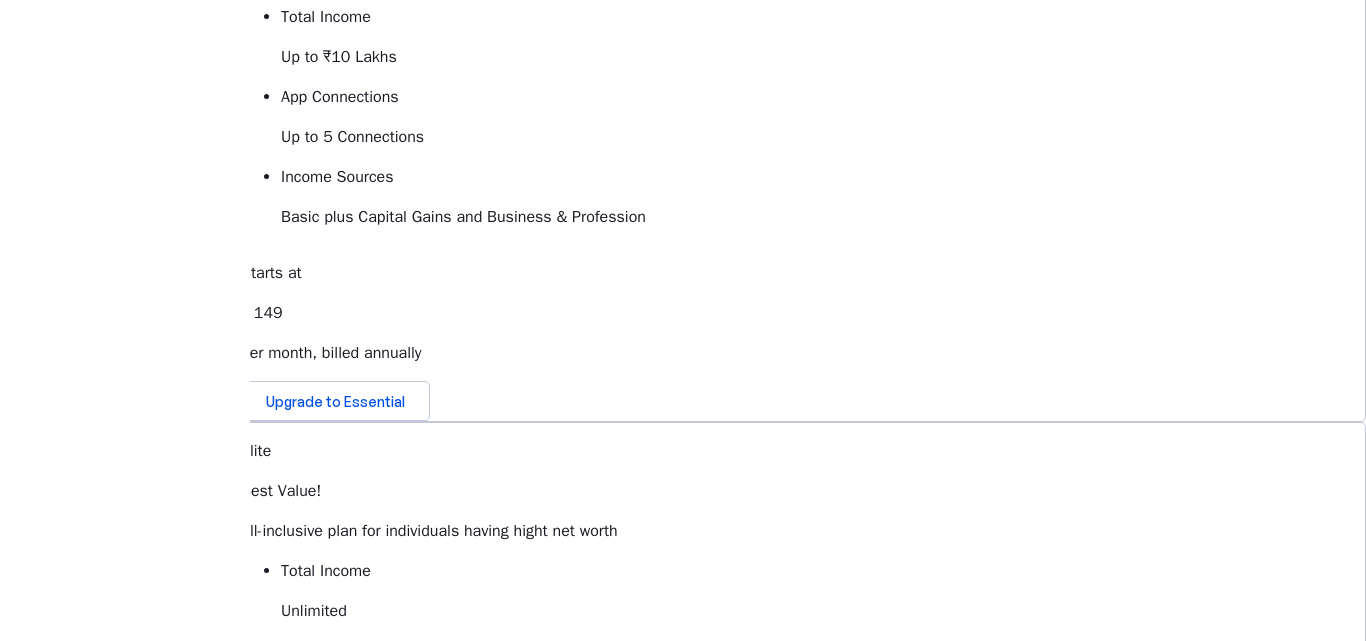 scroll, scrollTop: 724, scrollLeft: 0, axis: vertical 